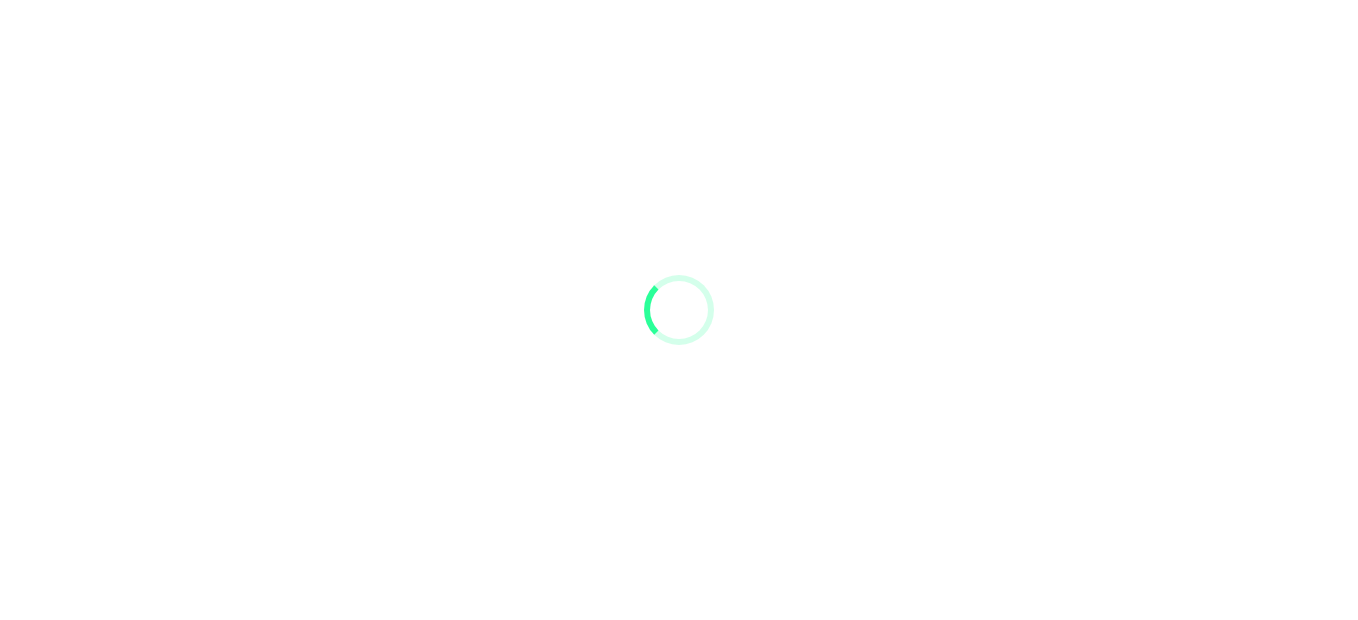 scroll, scrollTop: 0, scrollLeft: 0, axis: both 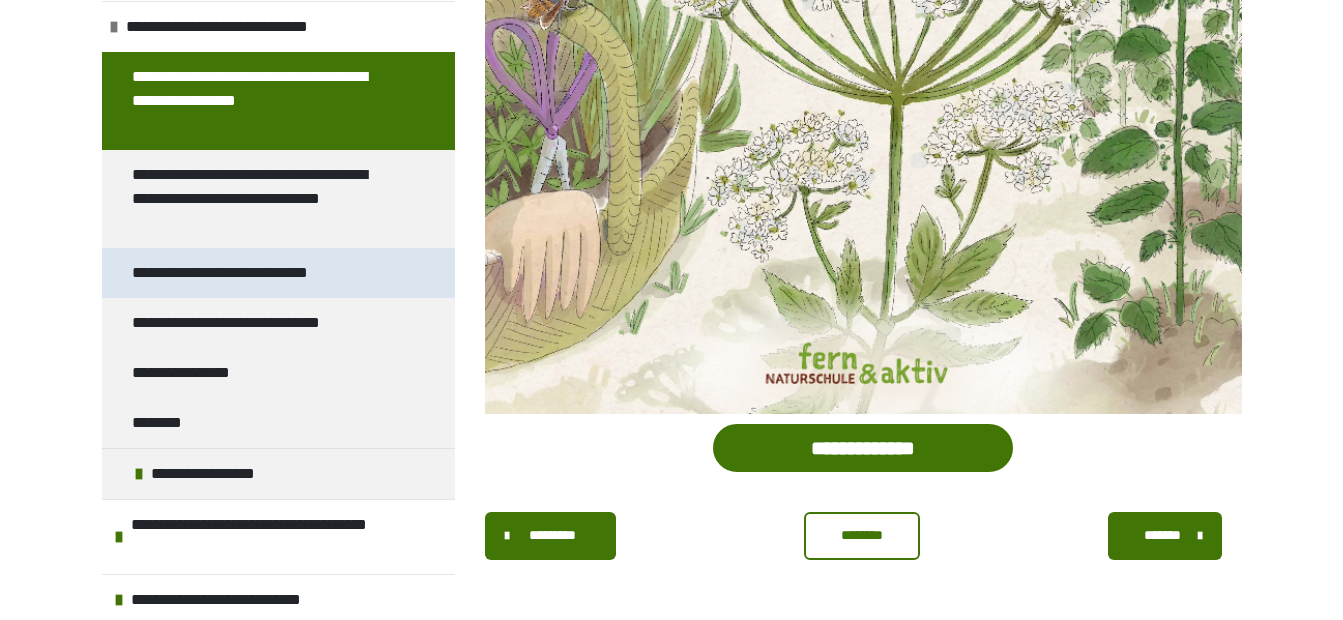 click on "**********" at bounding box center (241, 273) 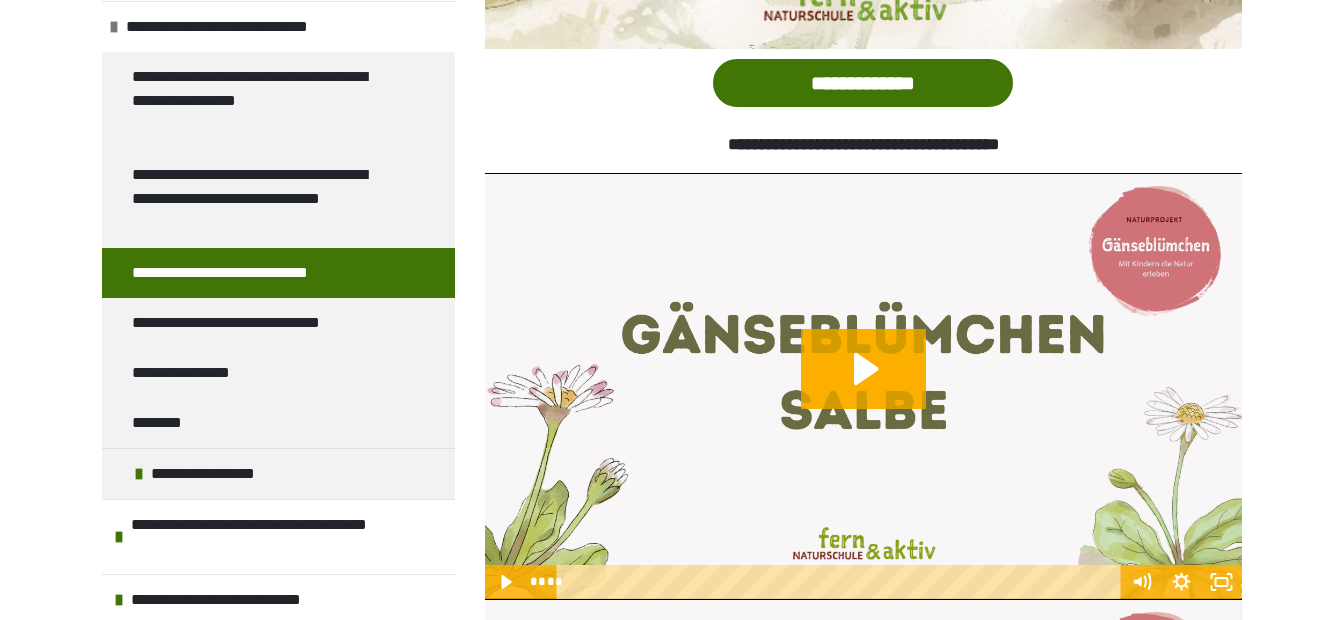 scroll, scrollTop: 1070, scrollLeft: 0, axis: vertical 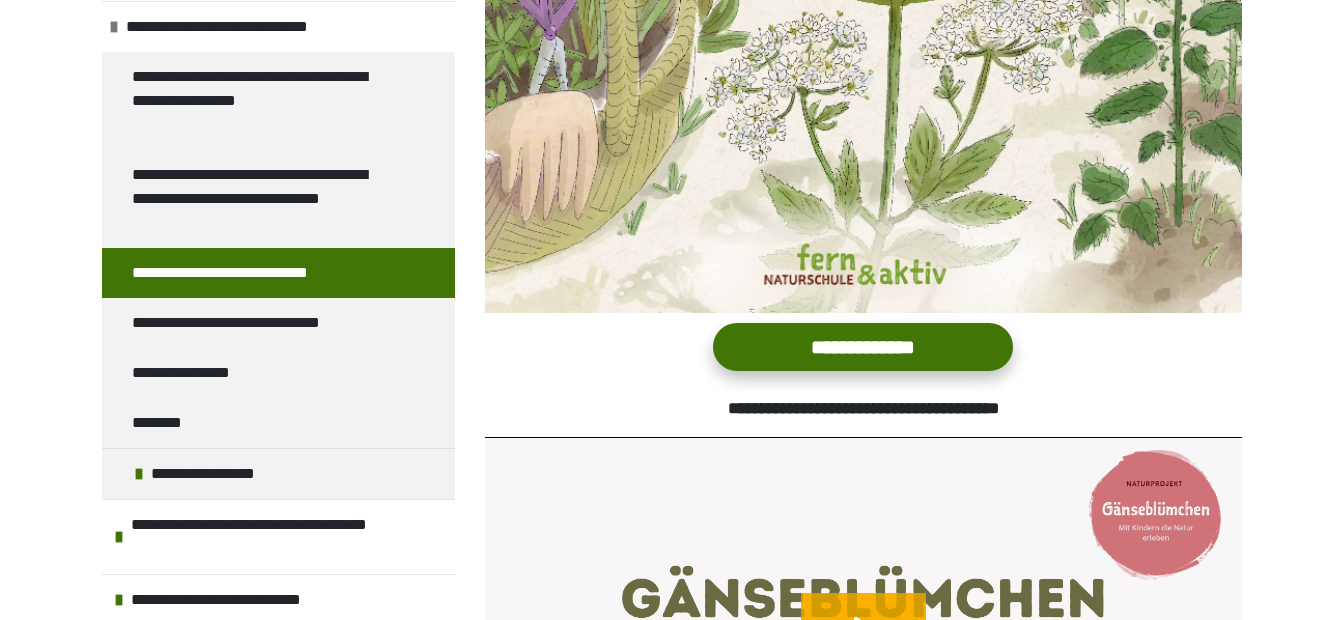 click on "**********" at bounding box center [863, 347] 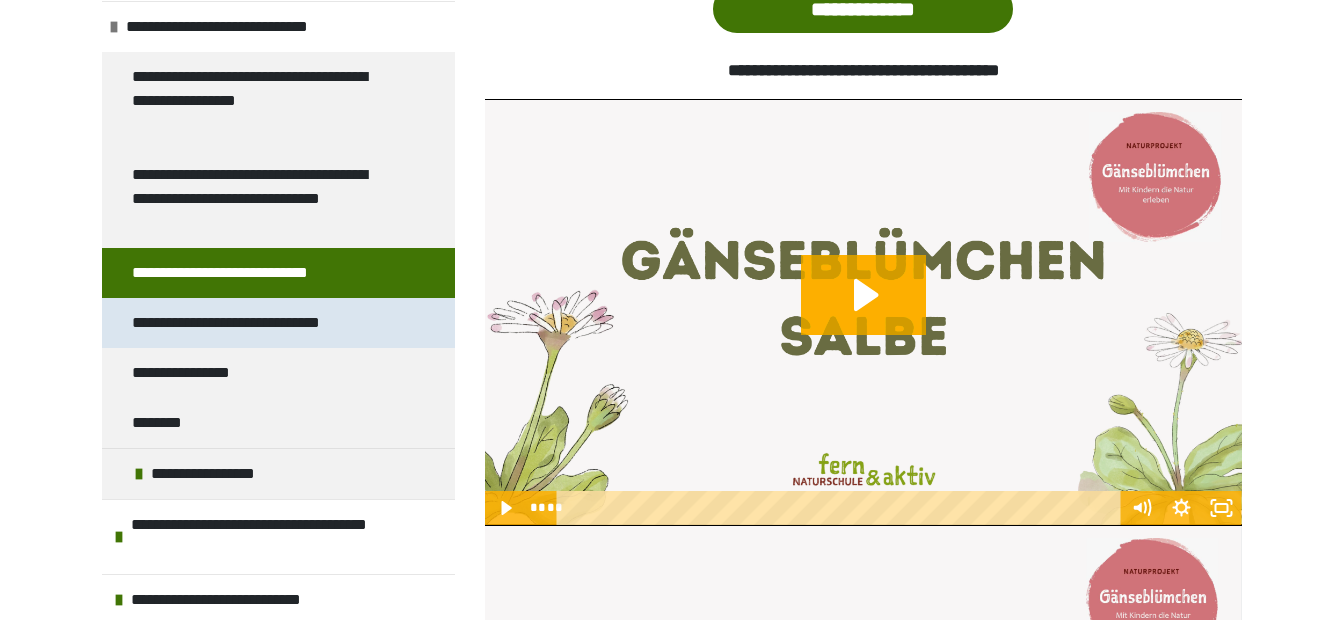 scroll, scrollTop: 1470, scrollLeft: 0, axis: vertical 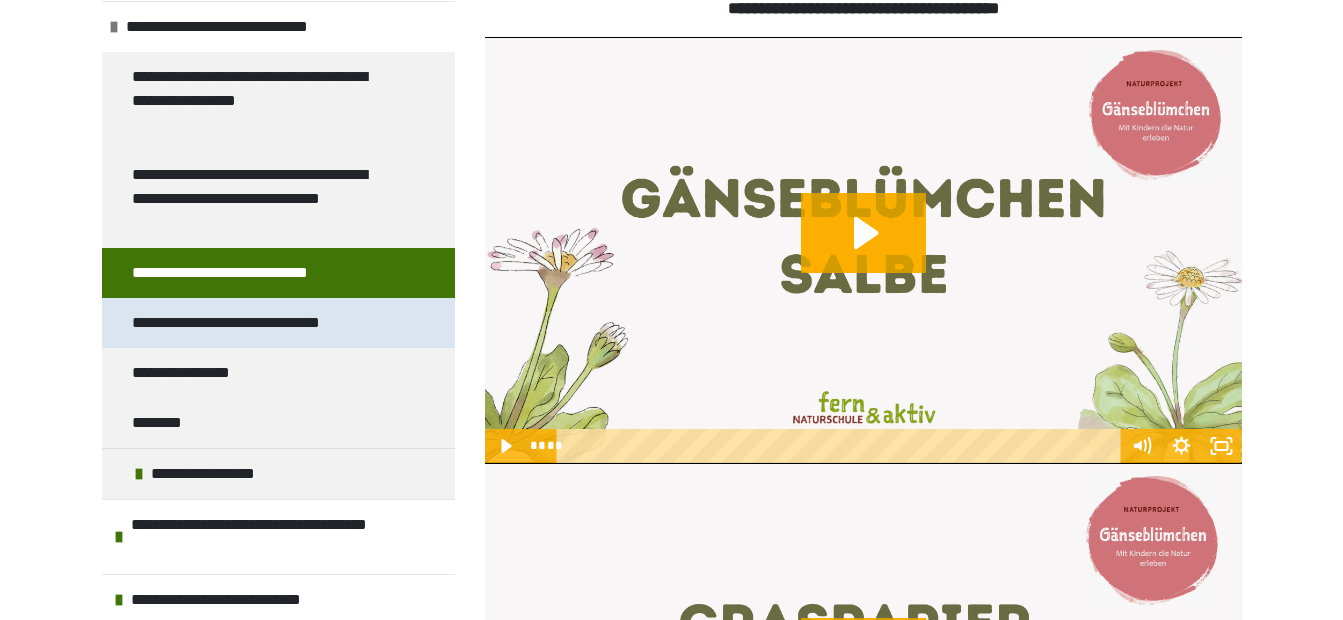 click on "**********" at bounding box center [255, 323] 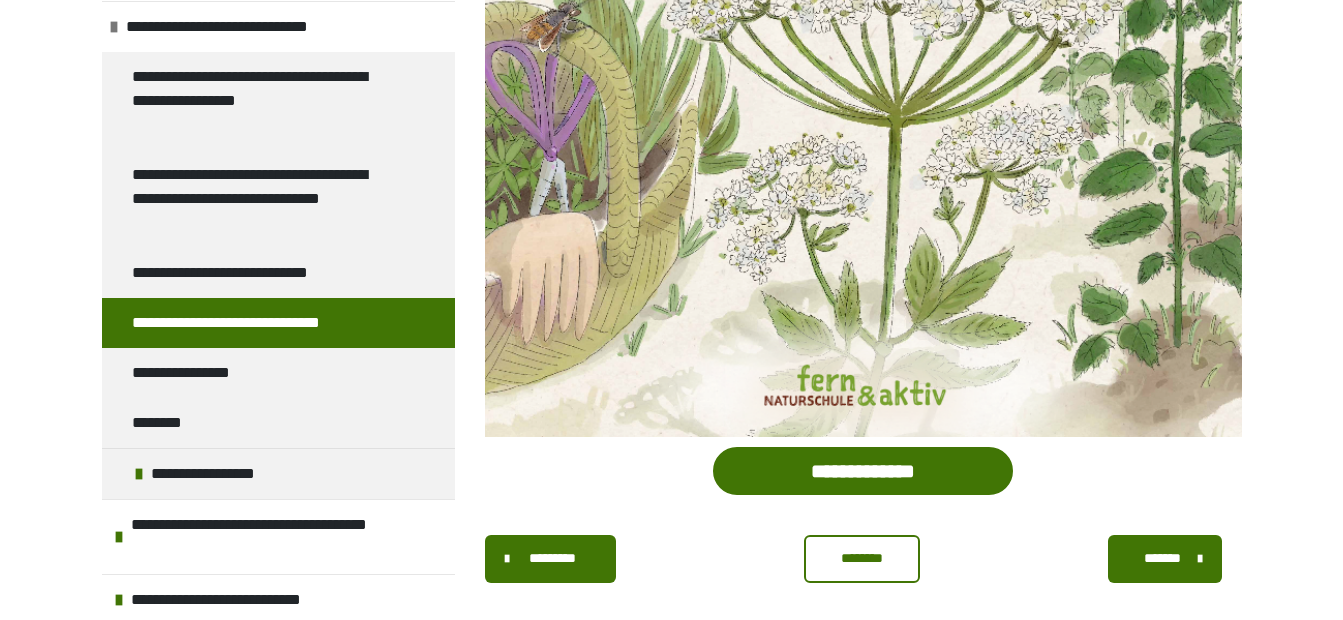 scroll, scrollTop: 972, scrollLeft: 0, axis: vertical 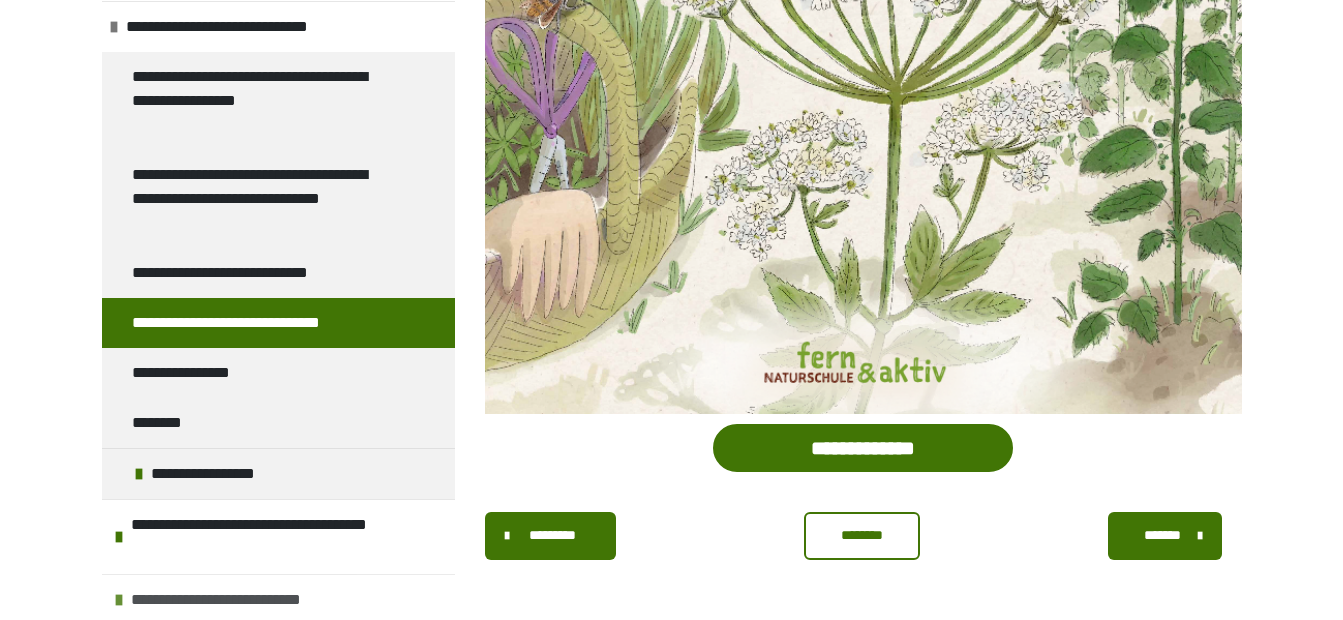 click on "**********" at bounding box center [236, 600] 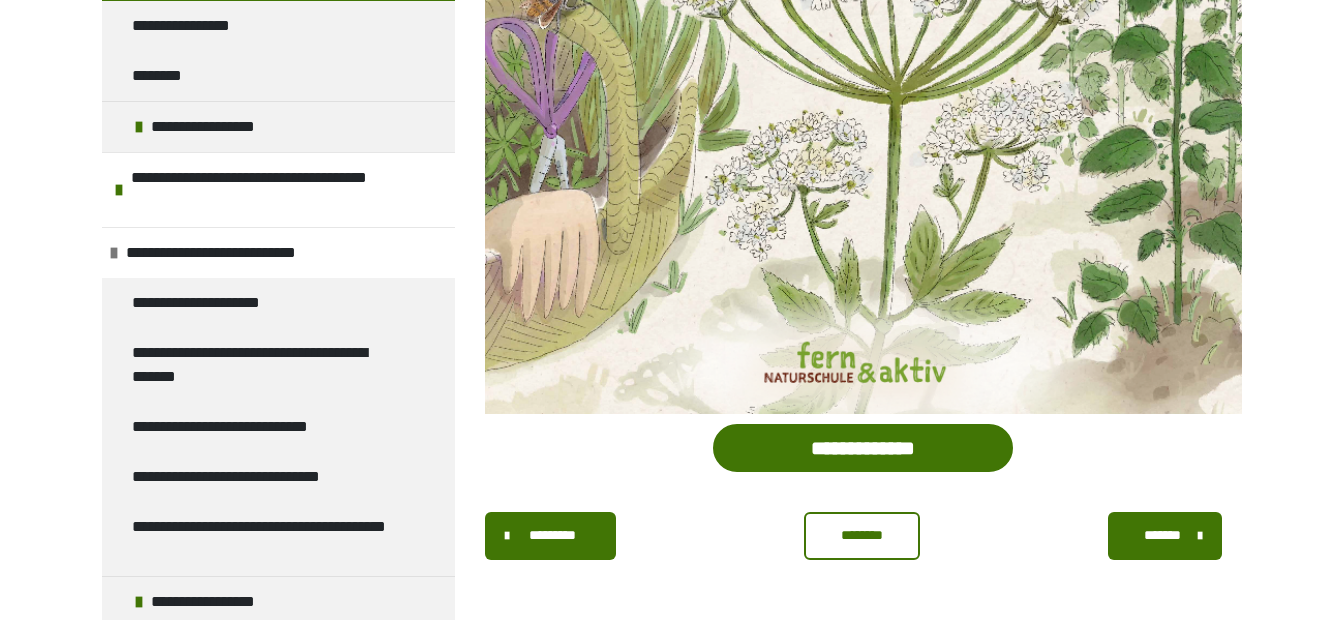scroll, scrollTop: 1228, scrollLeft: 0, axis: vertical 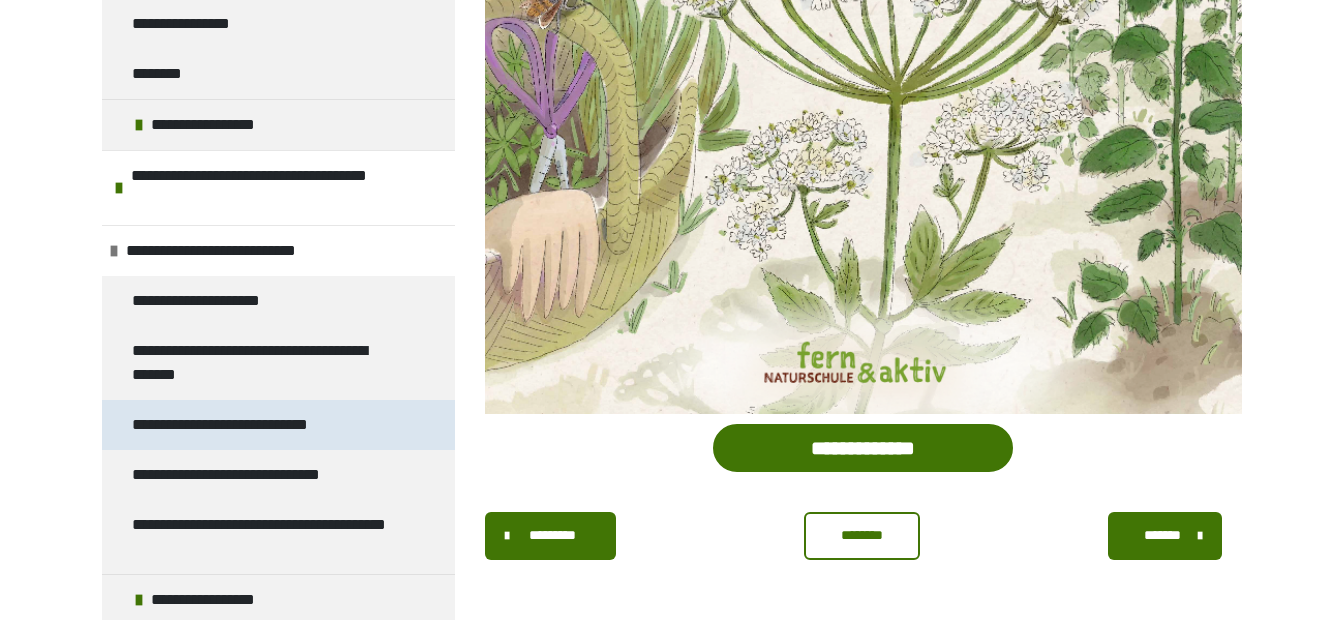 click on "**********" at bounding box center [241, 425] 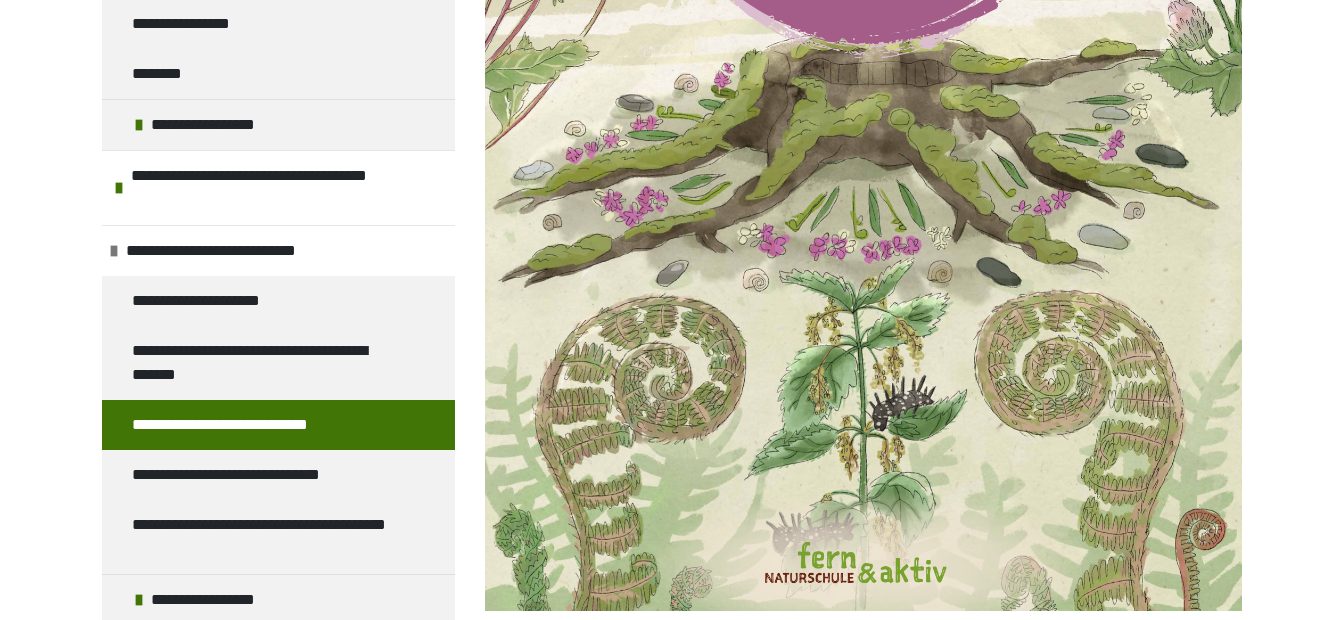 scroll, scrollTop: 967, scrollLeft: 0, axis: vertical 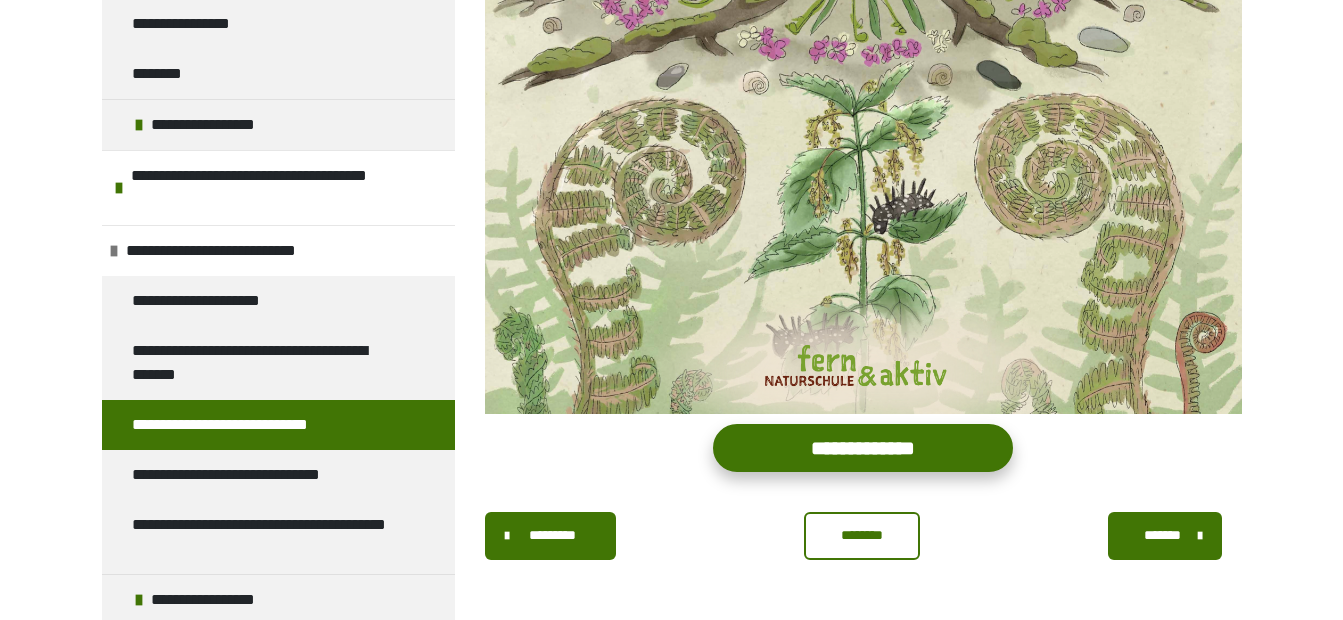 click on "**********" at bounding box center (863, 448) 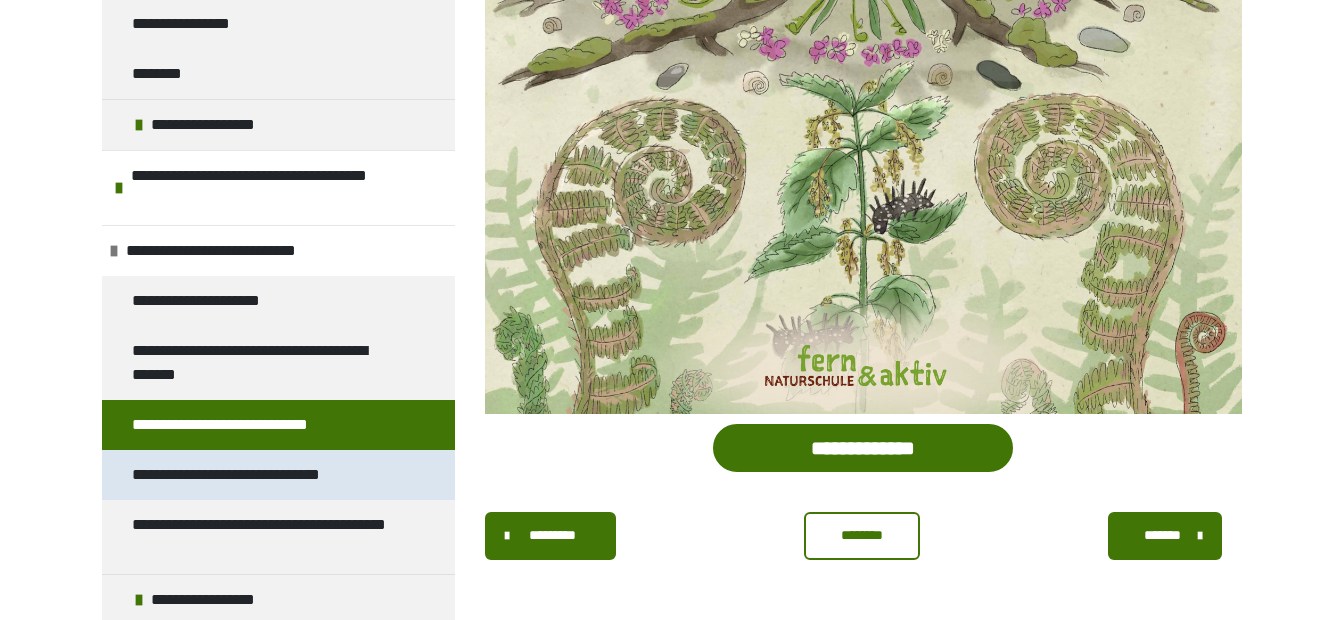 click on "**********" at bounding box center [254, 475] 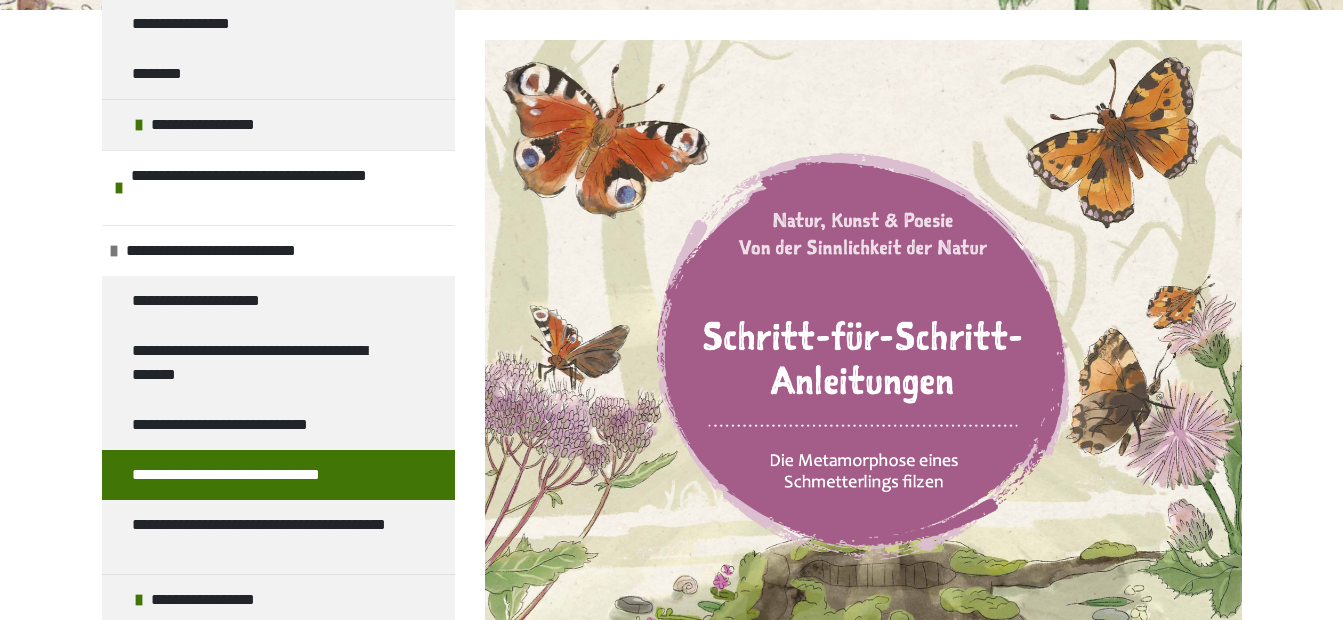 scroll, scrollTop: 870, scrollLeft: 0, axis: vertical 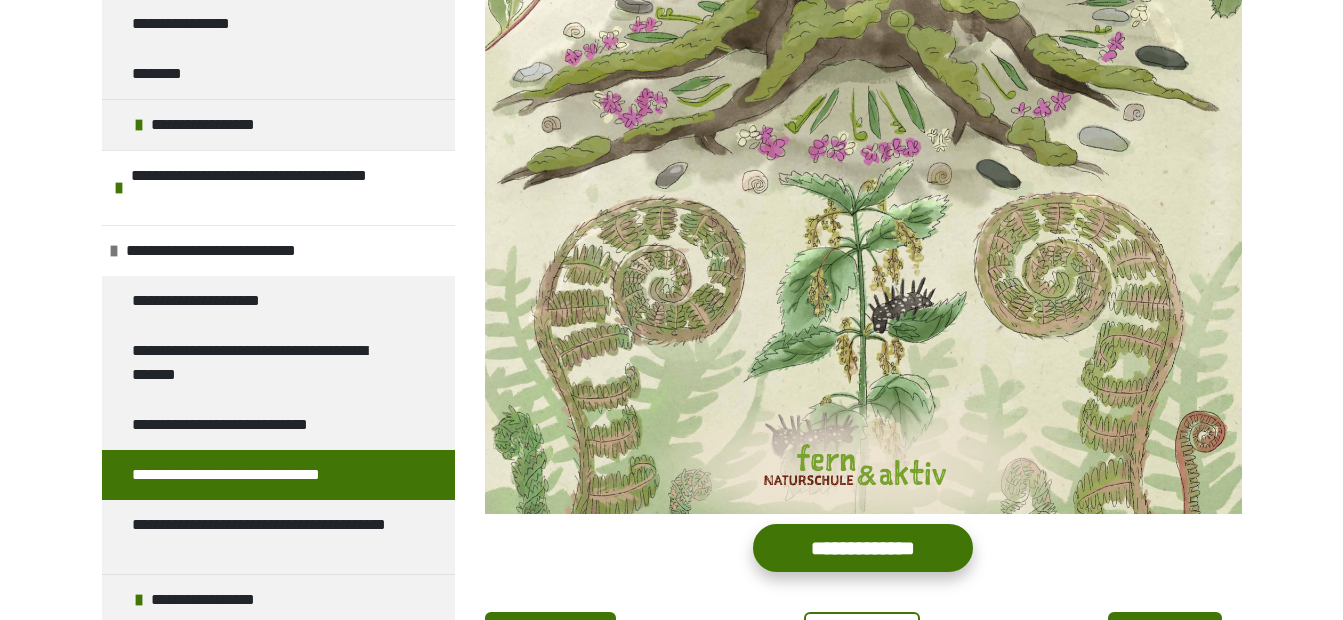 click on "**********" at bounding box center [863, 548] 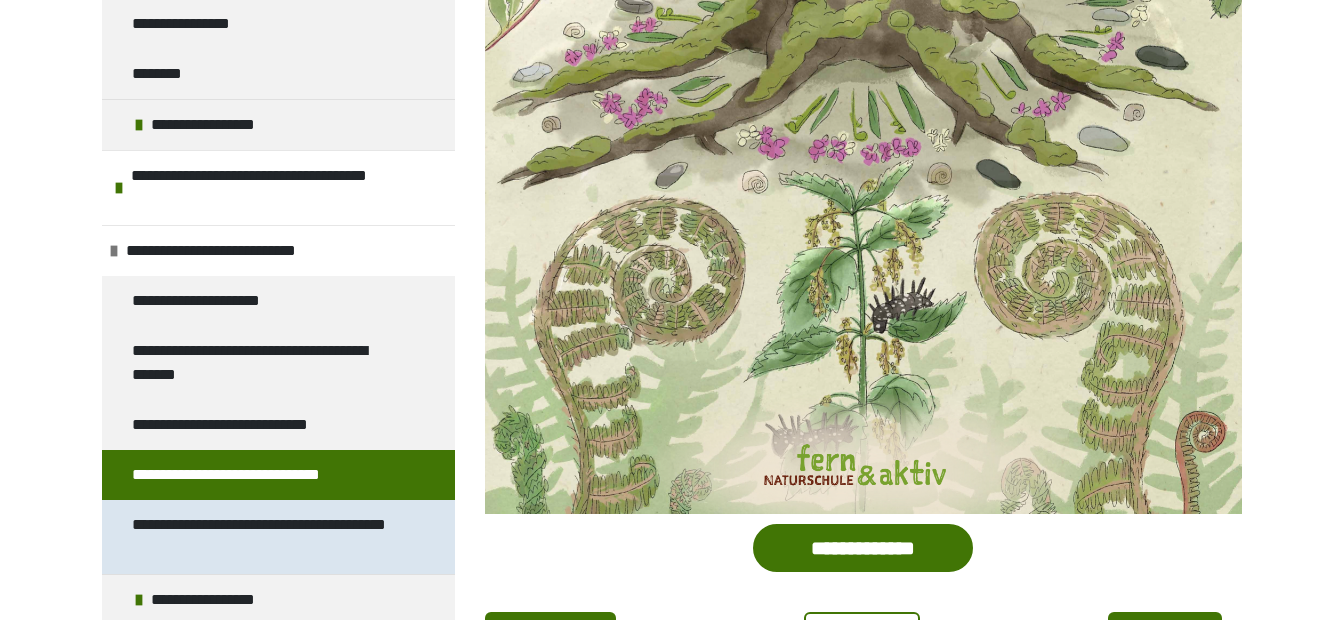 click on "**********" at bounding box center [263, 537] 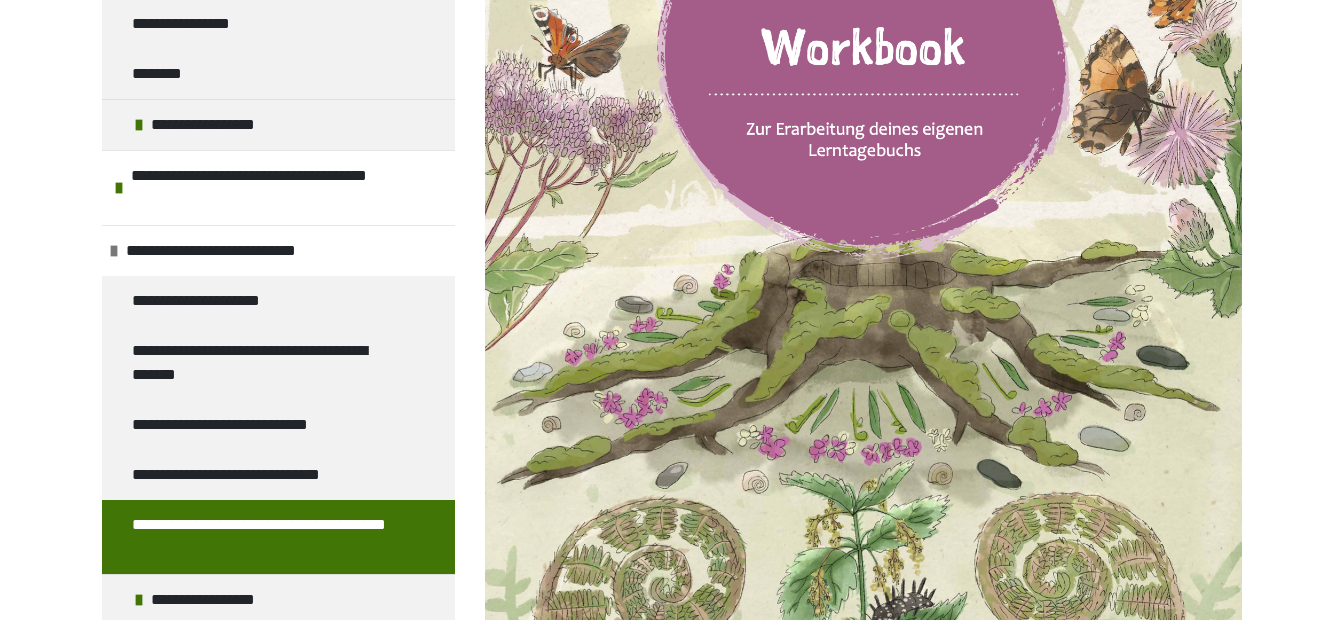 scroll, scrollTop: 970, scrollLeft: 0, axis: vertical 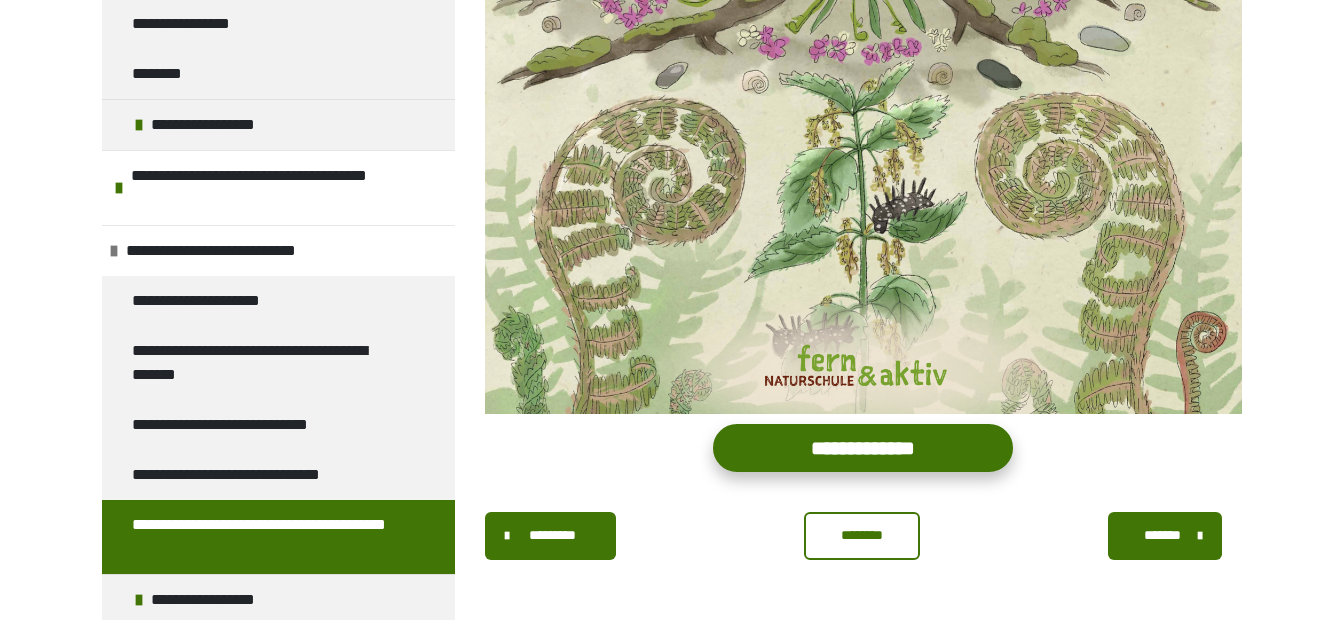 click on "**********" at bounding box center [863, 448] 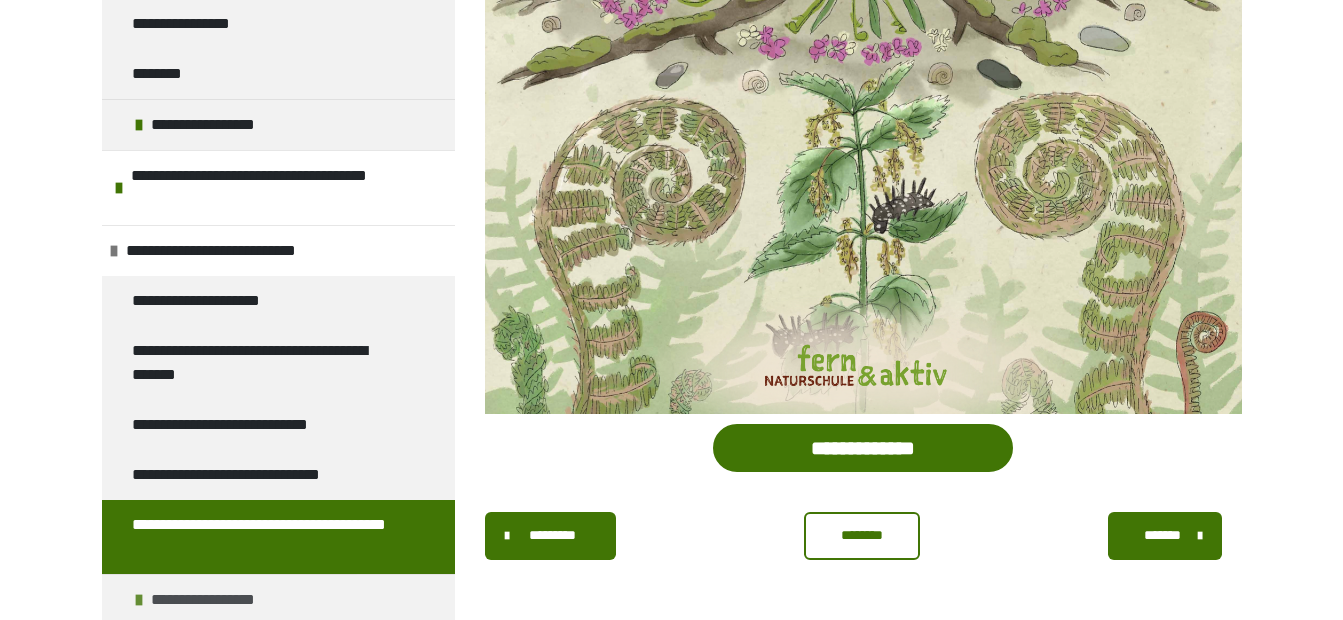 click on "**********" at bounding box center [223, 600] 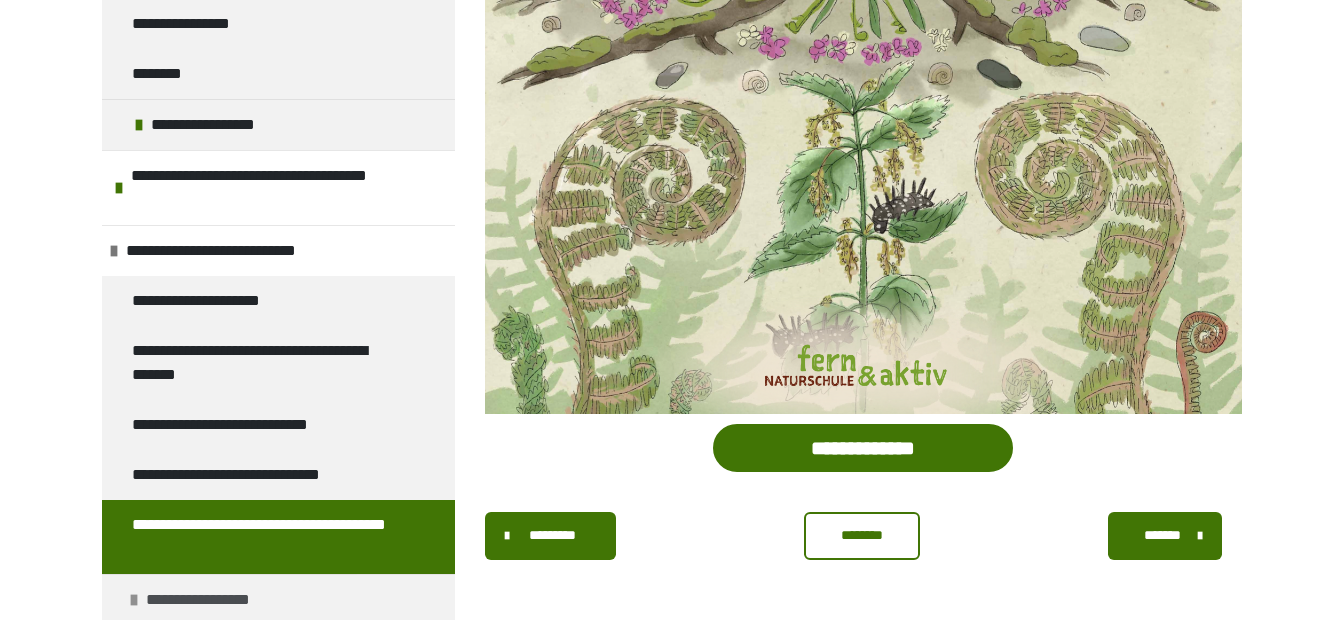 click on "**********" at bounding box center (218, 600) 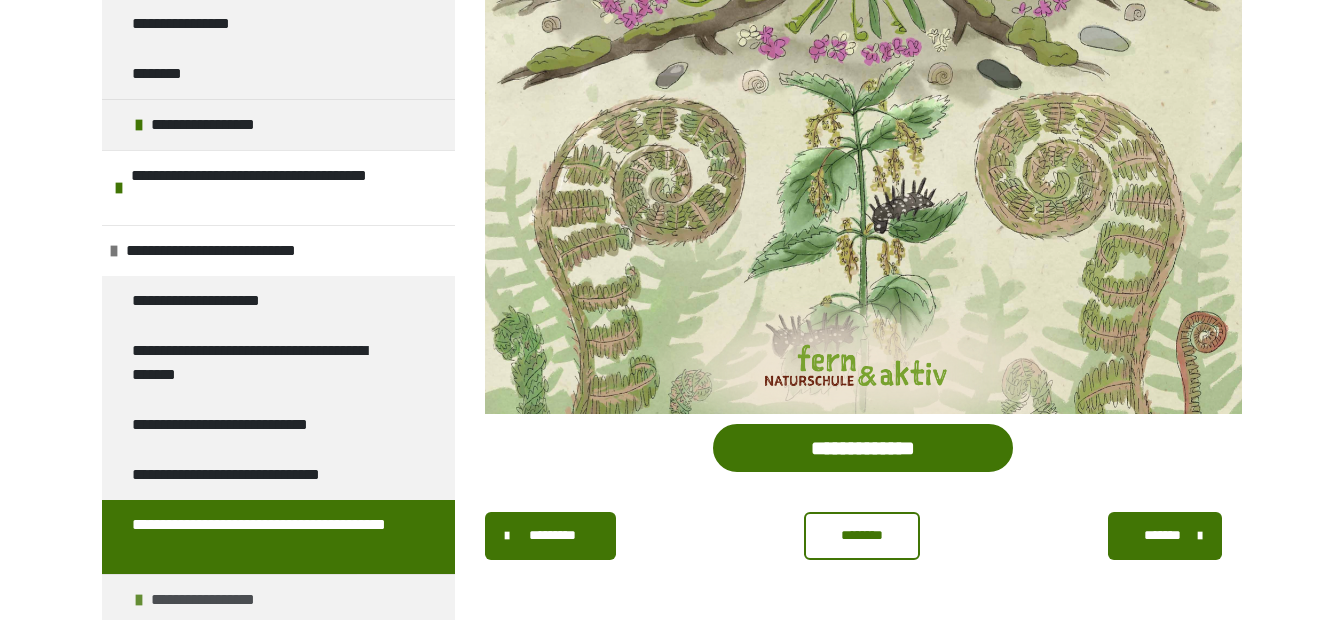 click on "**********" at bounding box center [223, 600] 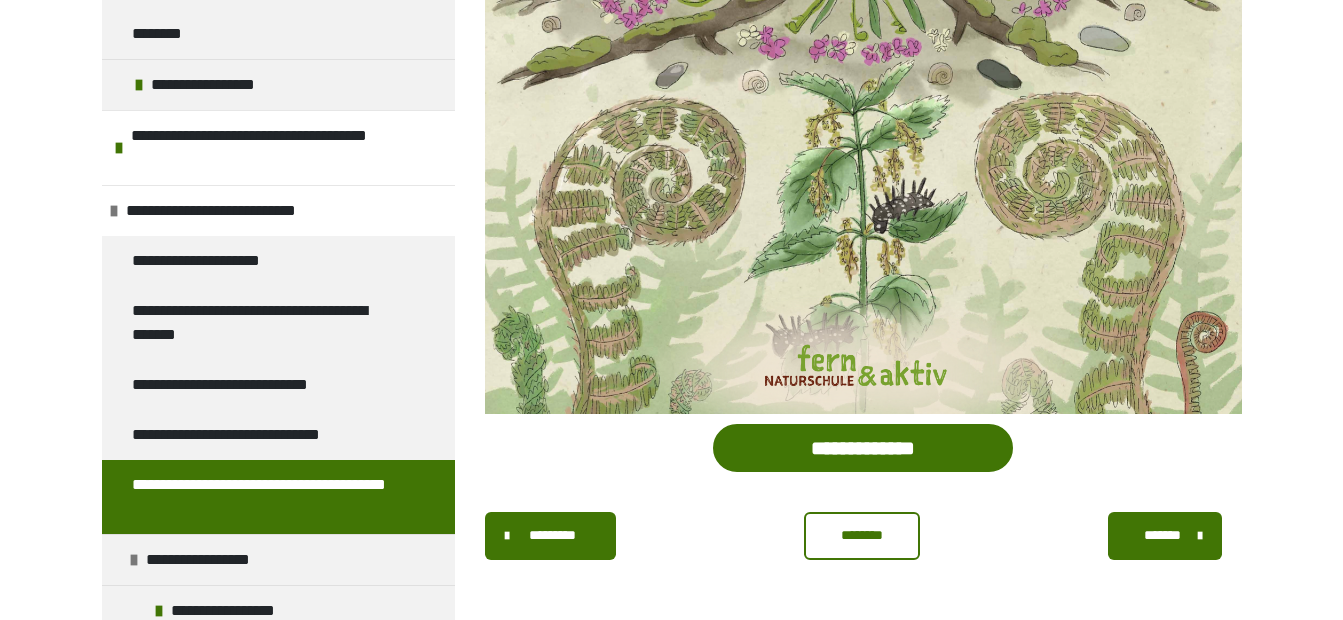 scroll, scrollTop: 1279, scrollLeft: 0, axis: vertical 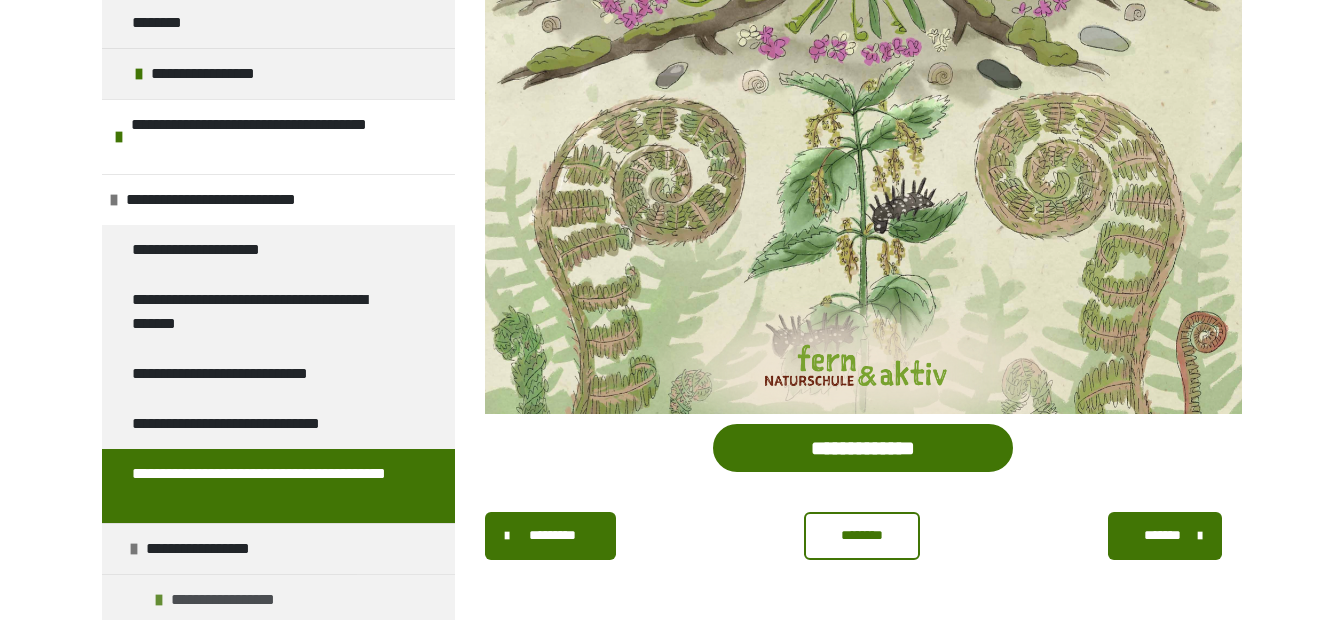 click on "**********" at bounding box center (243, 600) 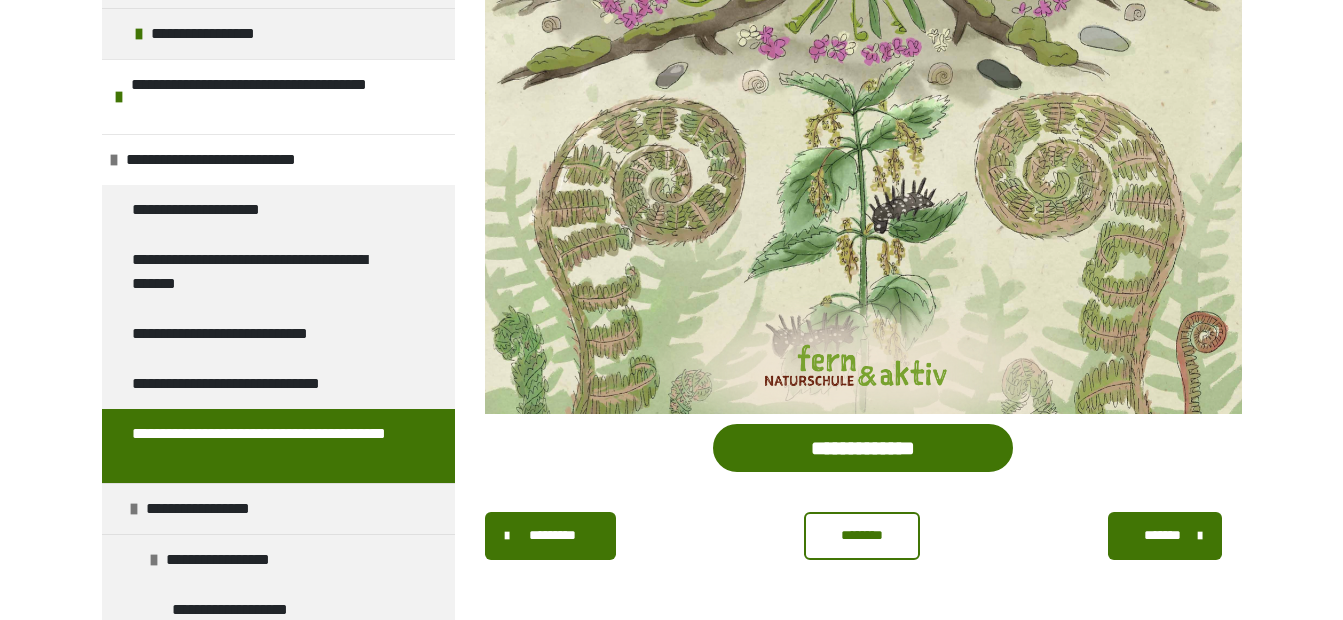 scroll, scrollTop: 1479, scrollLeft: 0, axis: vertical 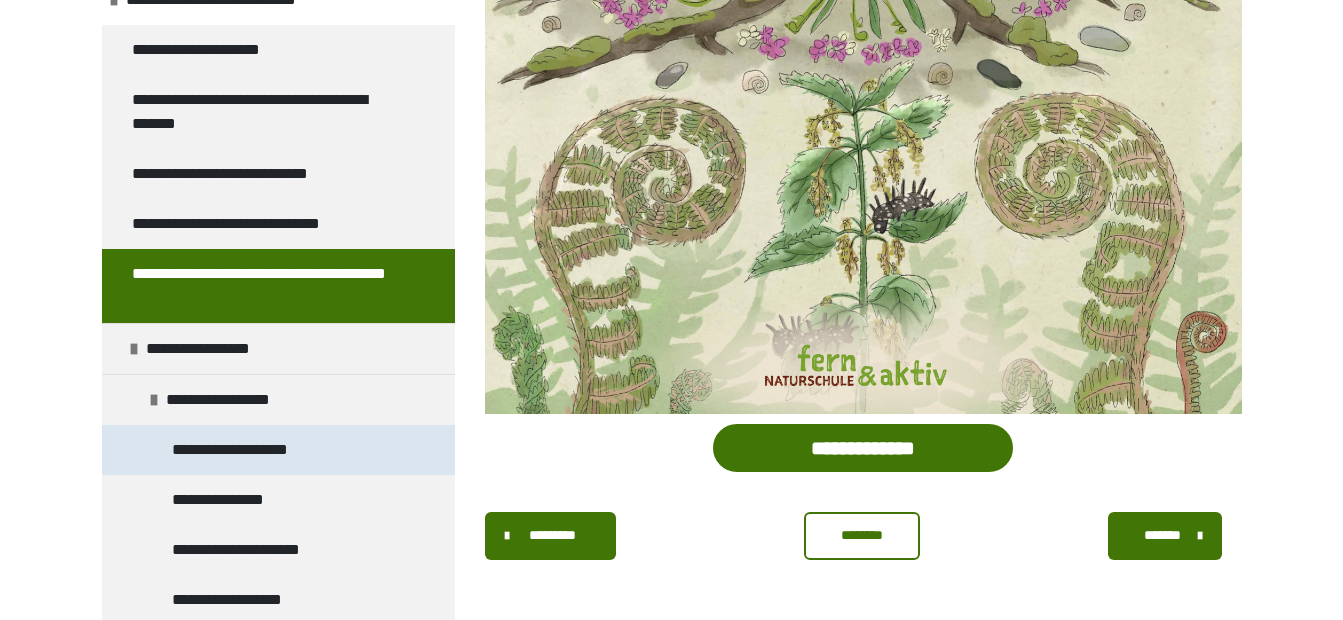 click on "**********" at bounding box center [250, 450] 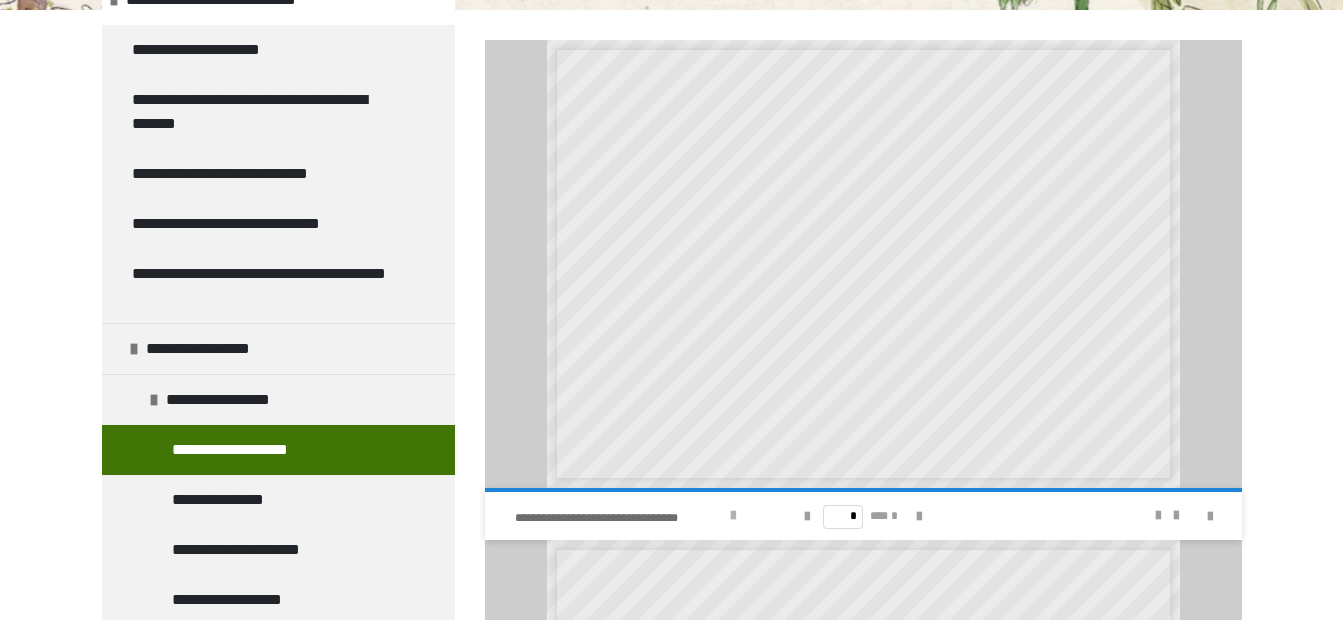 click at bounding box center (733, 516) 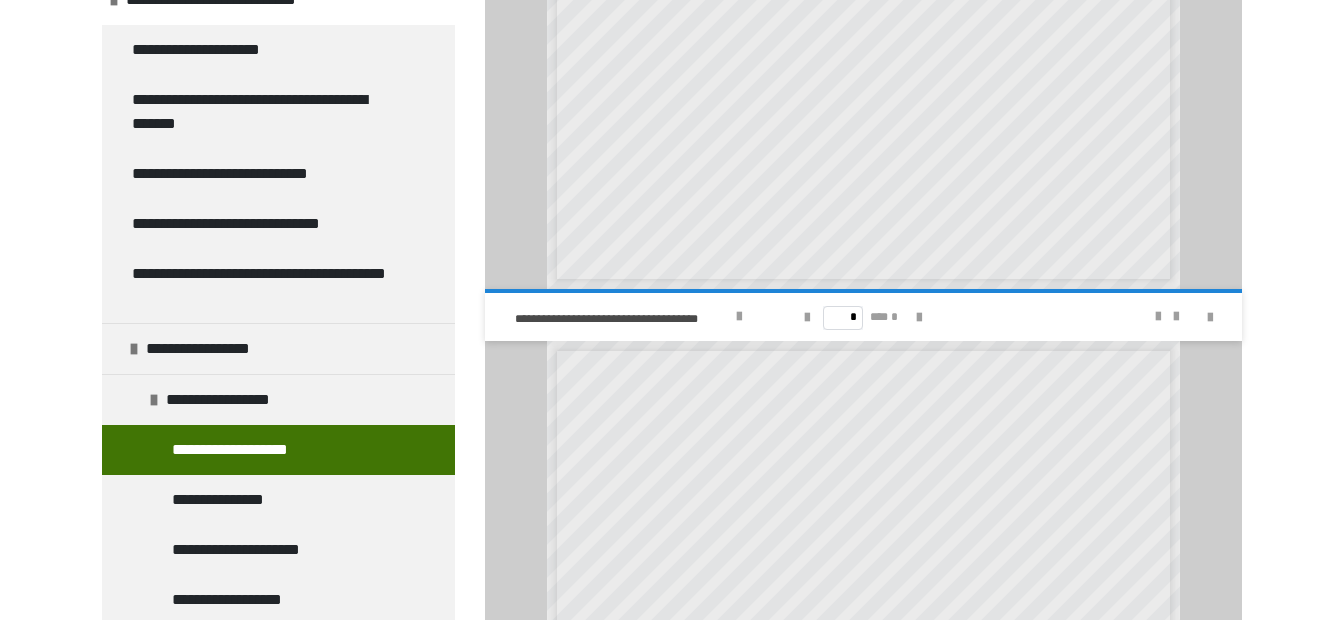 scroll, scrollTop: 970, scrollLeft: 0, axis: vertical 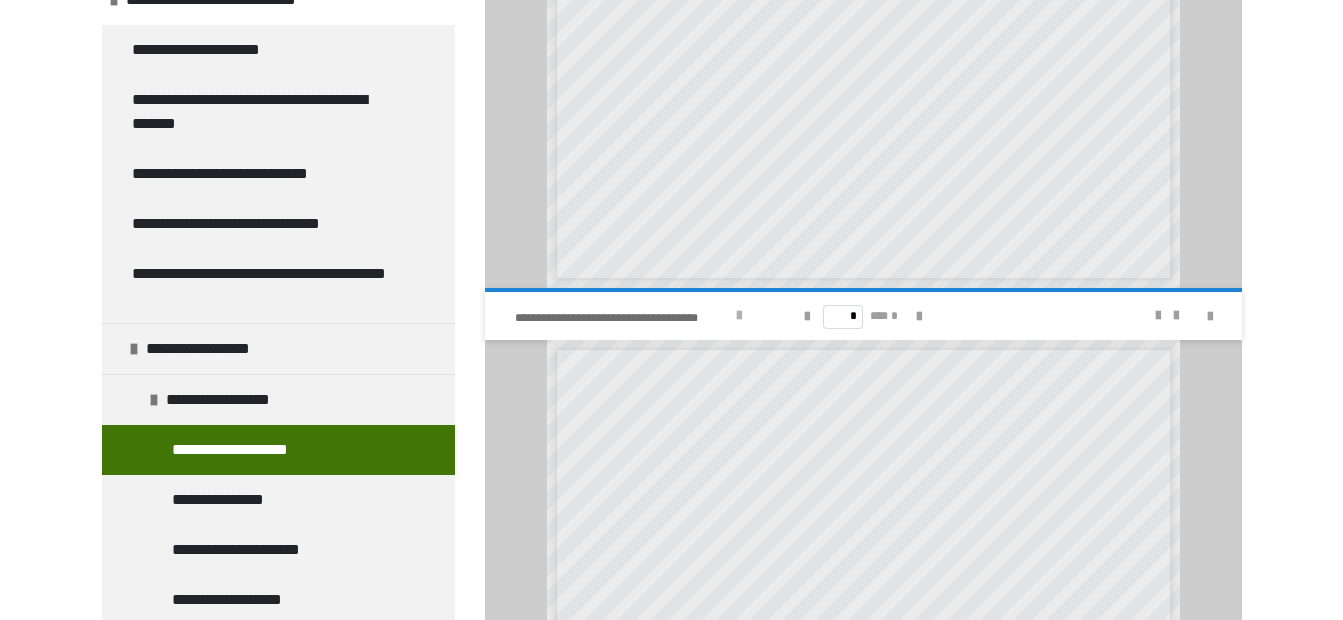 click at bounding box center (739, 316) 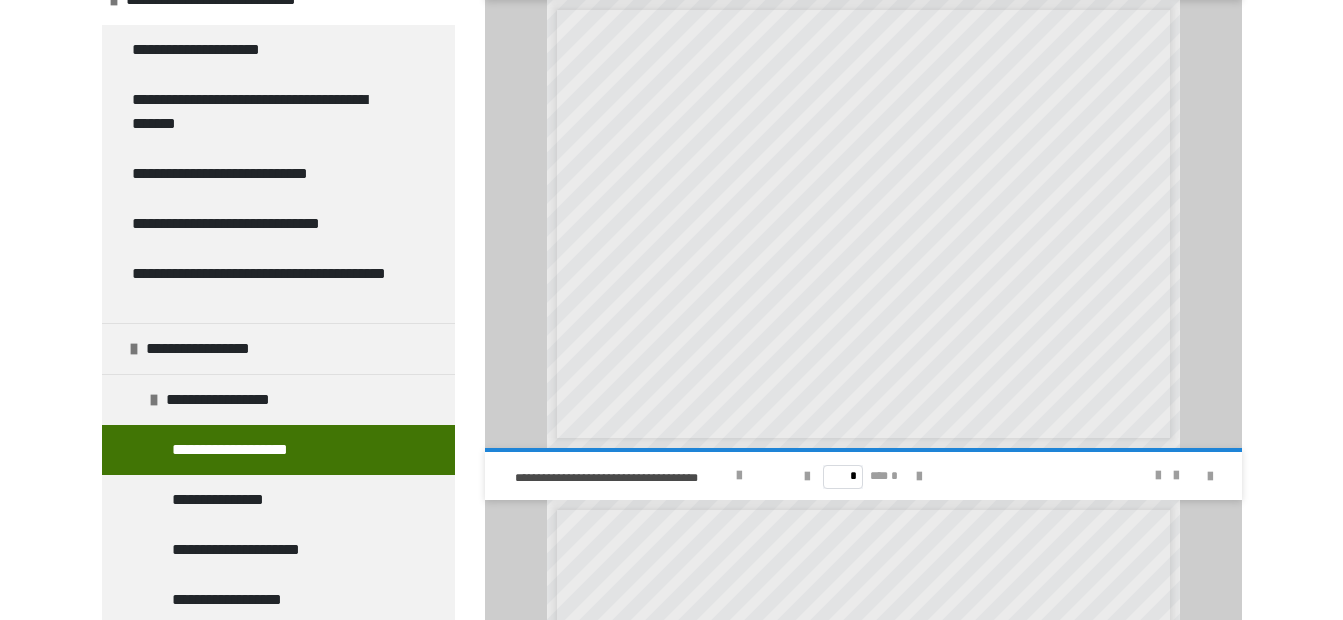 scroll, scrollTop: 1370, scrollLeft: 0, axis: vertical 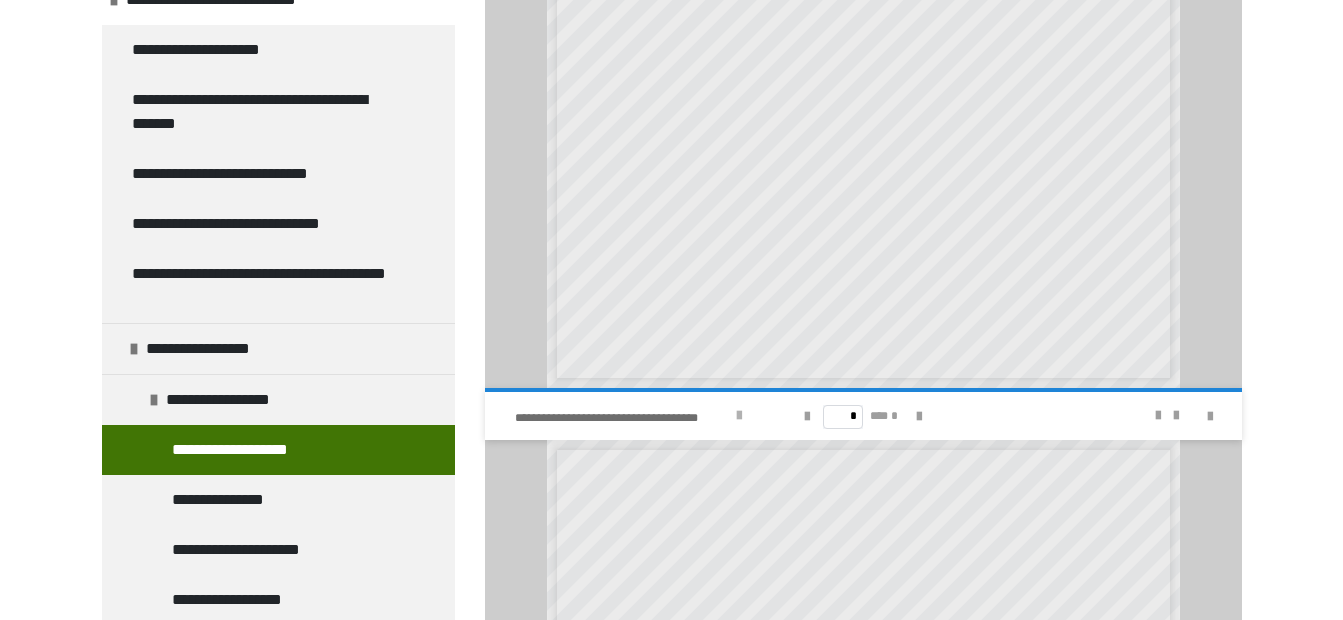 click at bounding box center [739, 416] 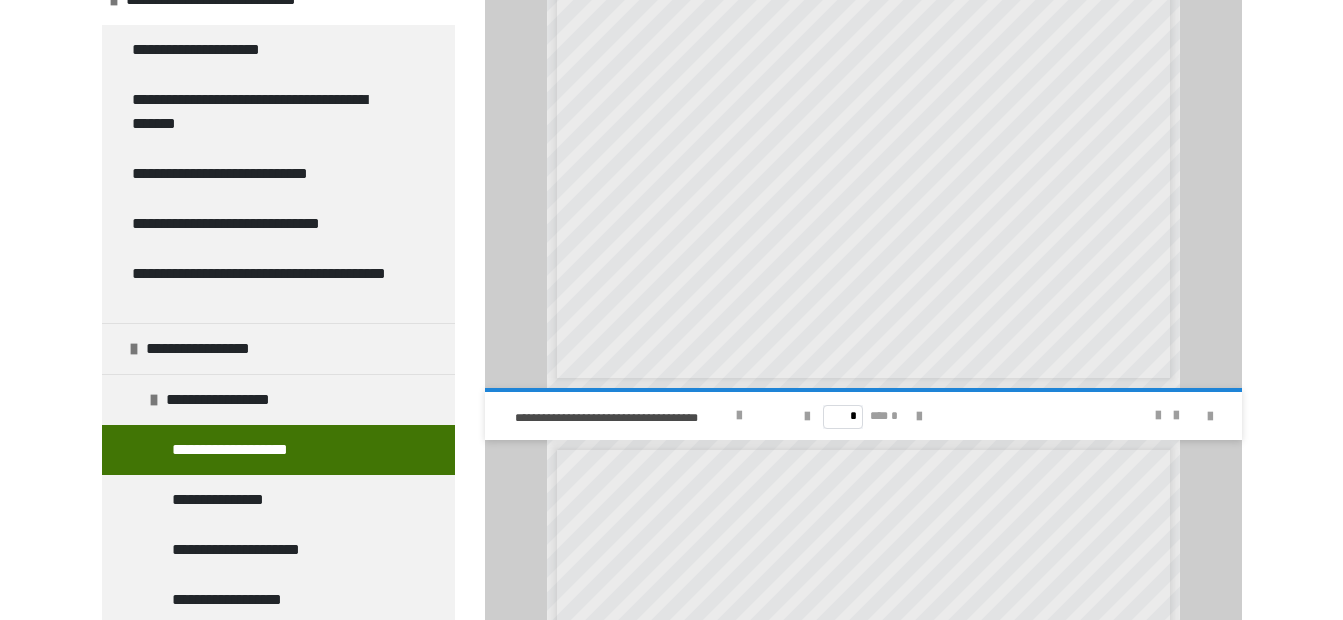 scroll, scrollTop: 1870, scrollLeft: 0, axis: vertical 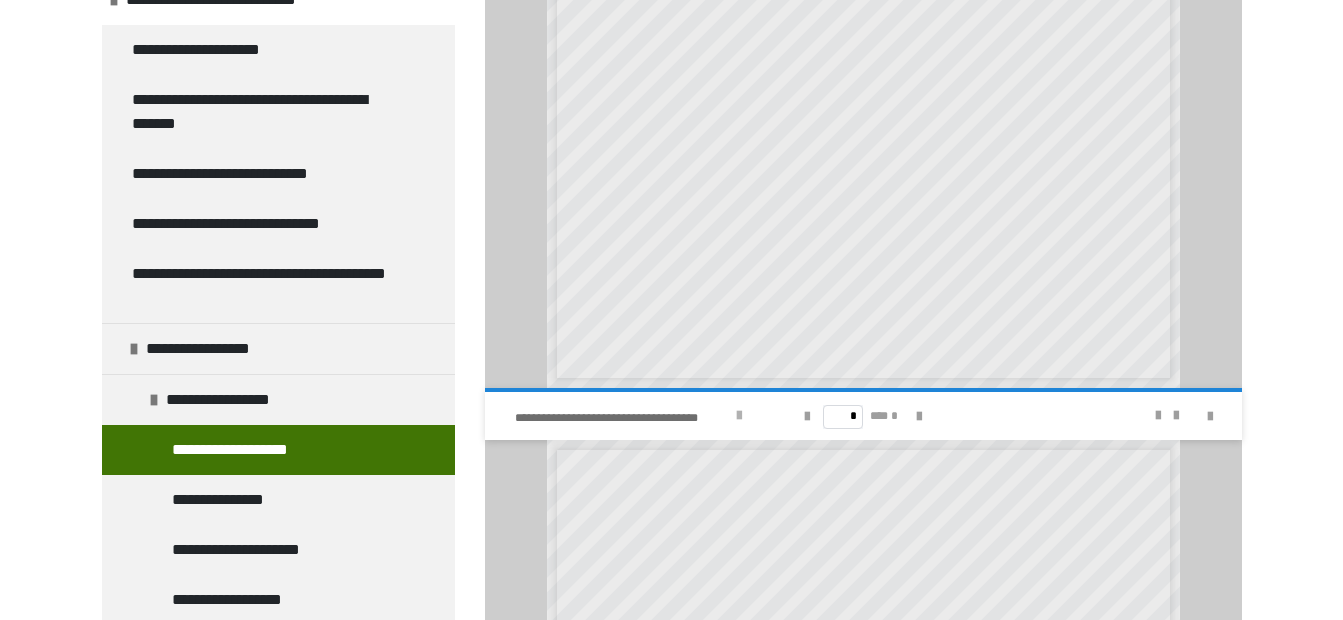 click at bounding box center (739, 416) 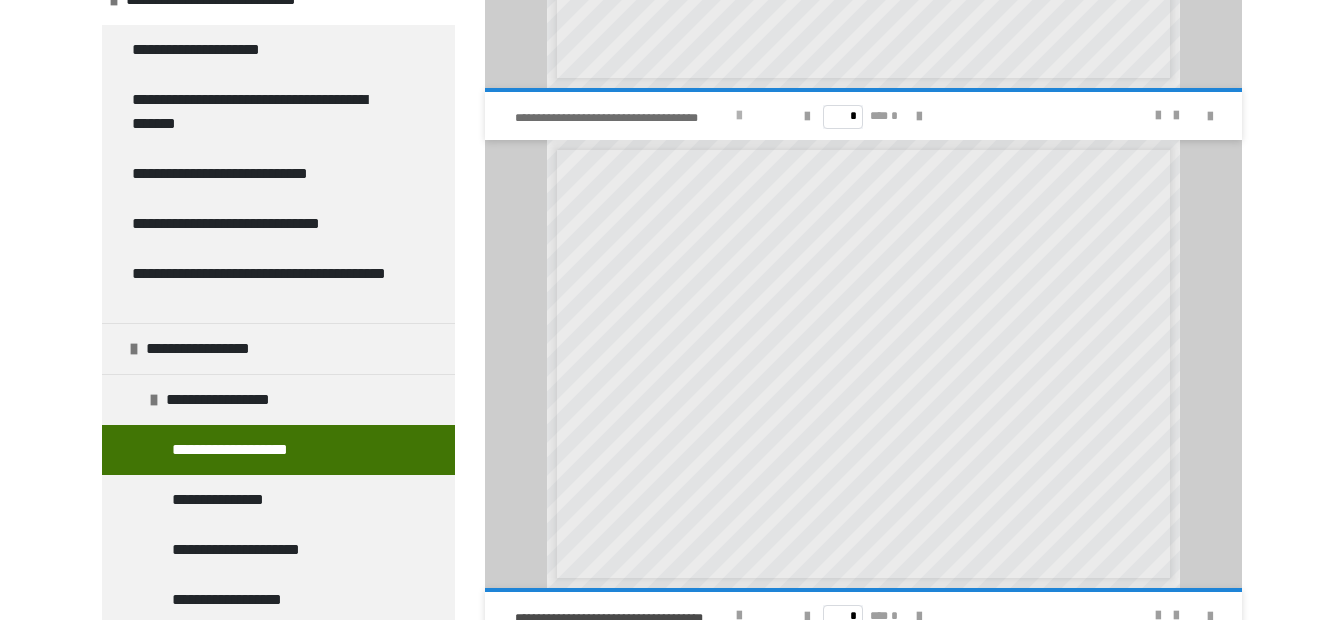 scroll, scrollTop: 2270, scrollLeft: 0, axis: vertical 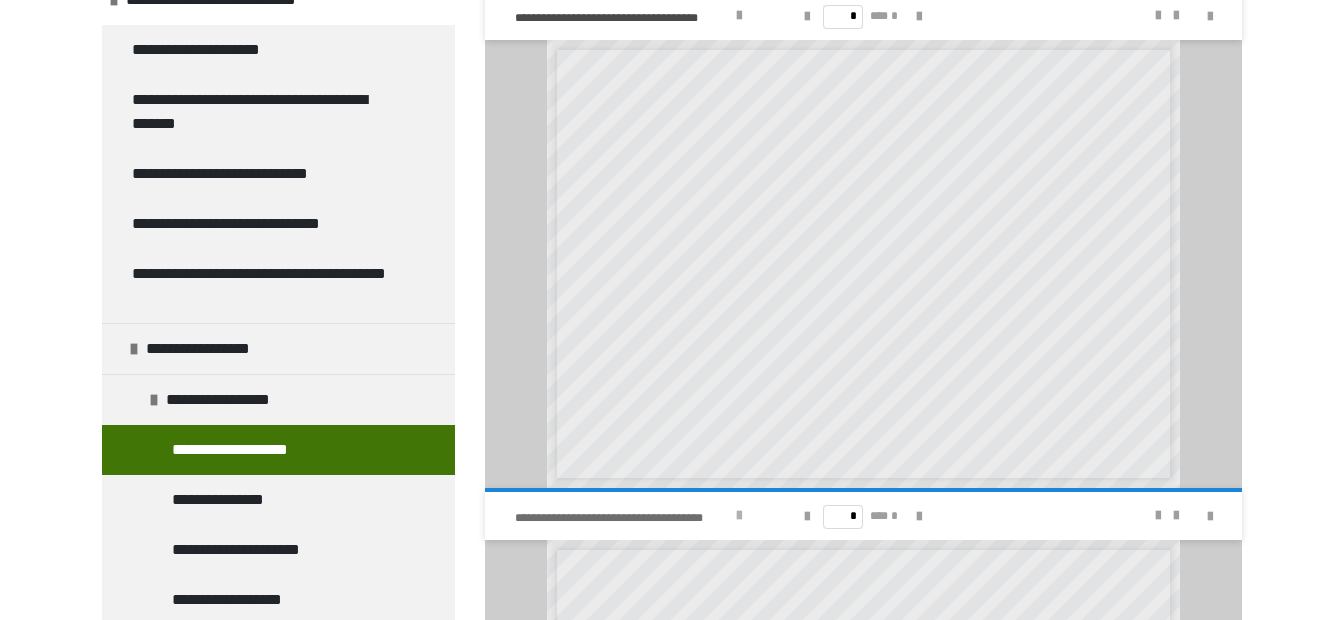 click at bounding box center [739, 516] 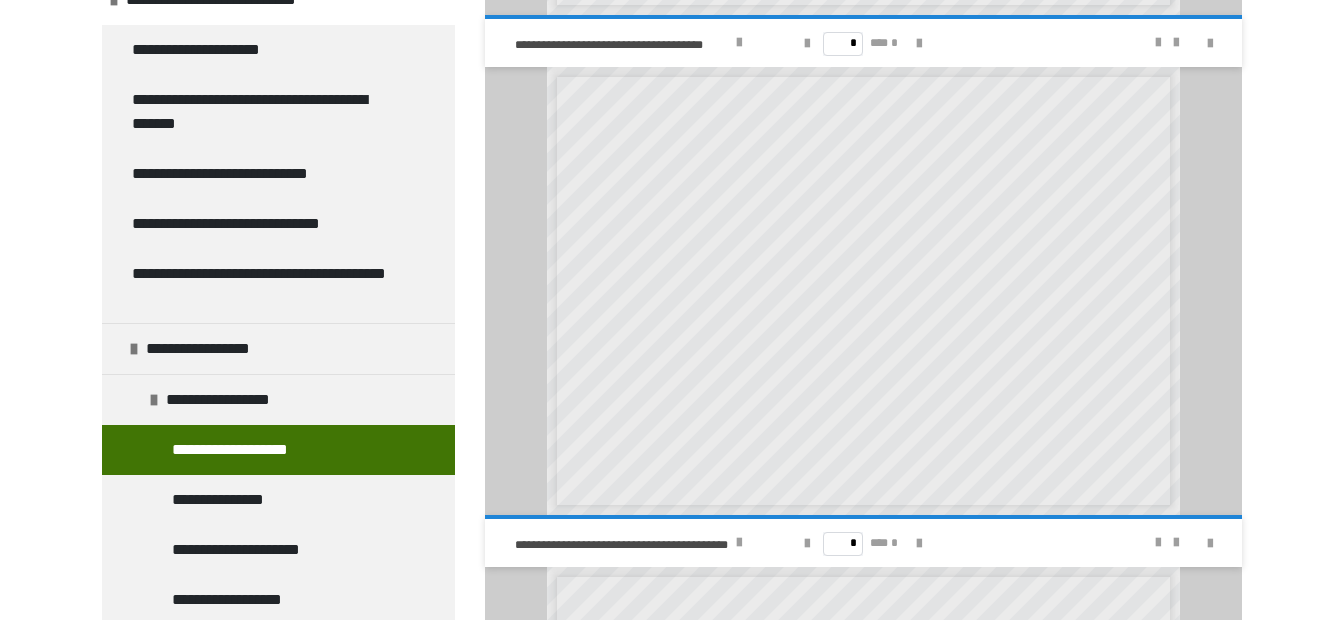 scroll, scrollTop: 2770, scrollLeft: 0, axis: vertical 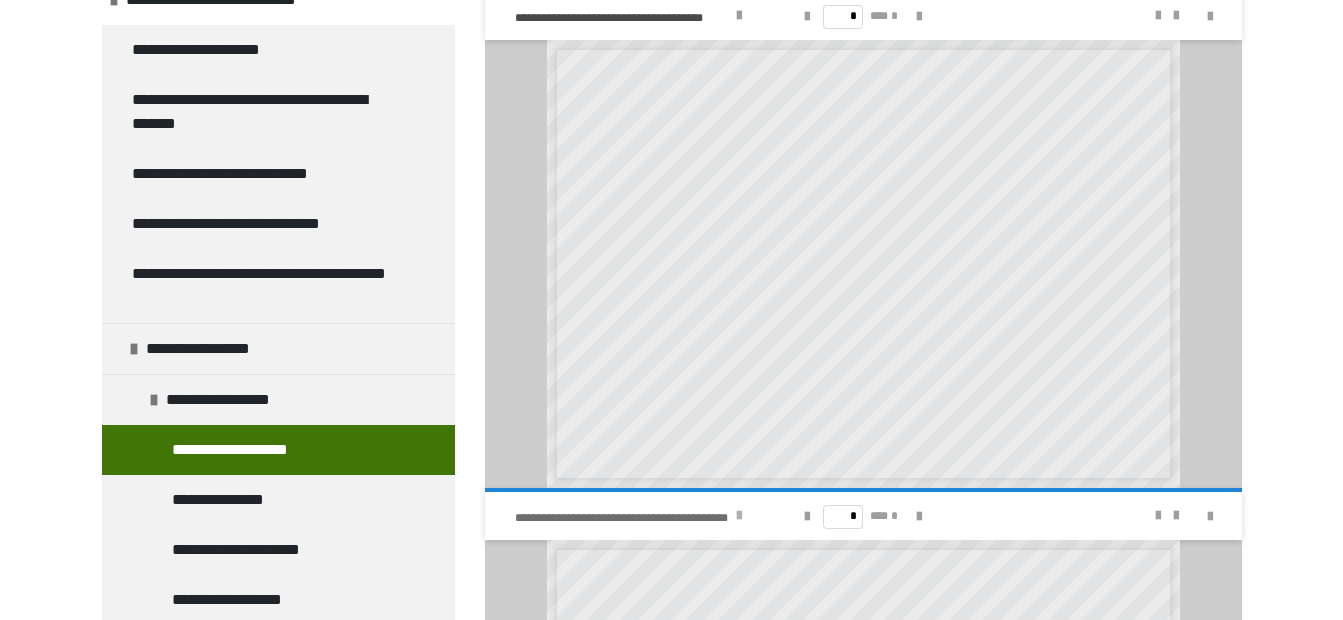 click at bounding box center [739, 516] 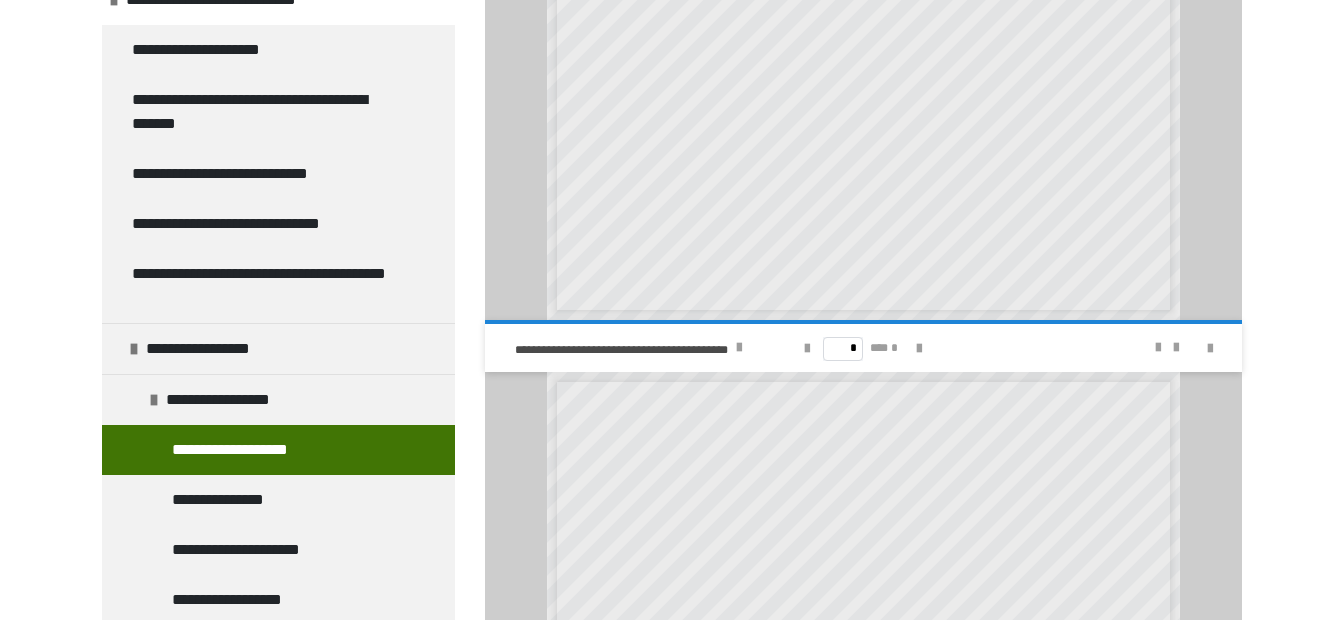 scroll, scrollTop: 3470, scrollLeft: 0, axis: vertical 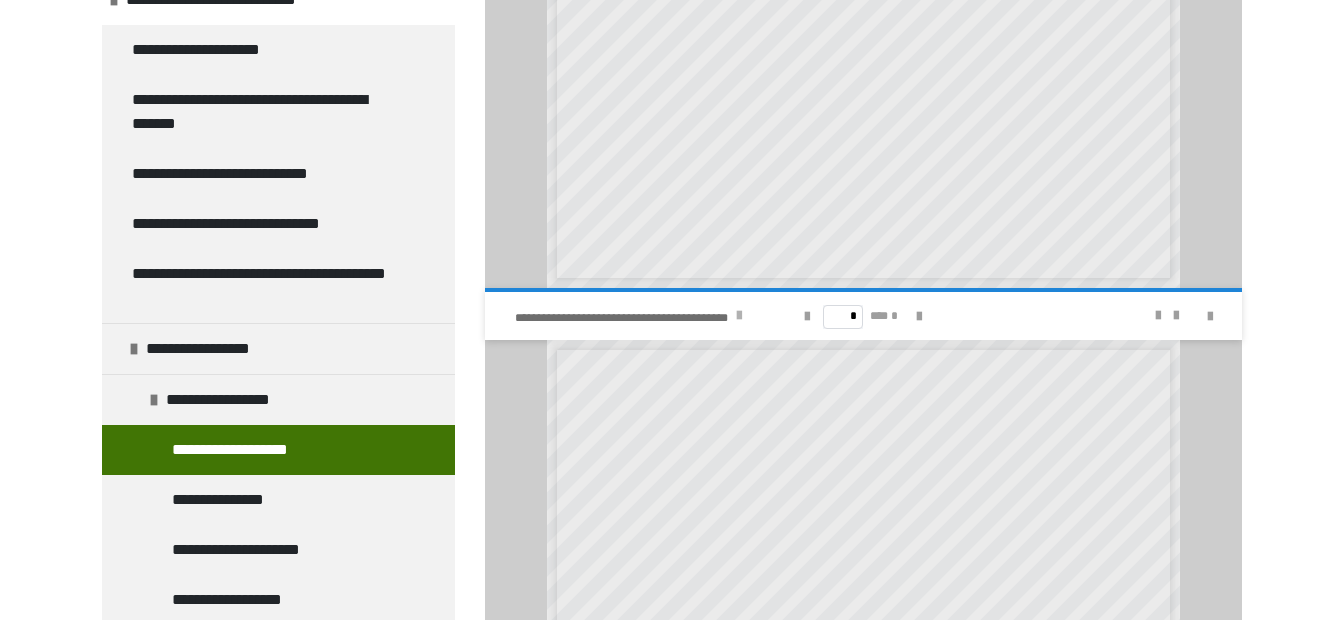 click at bounding box center [739, 316] 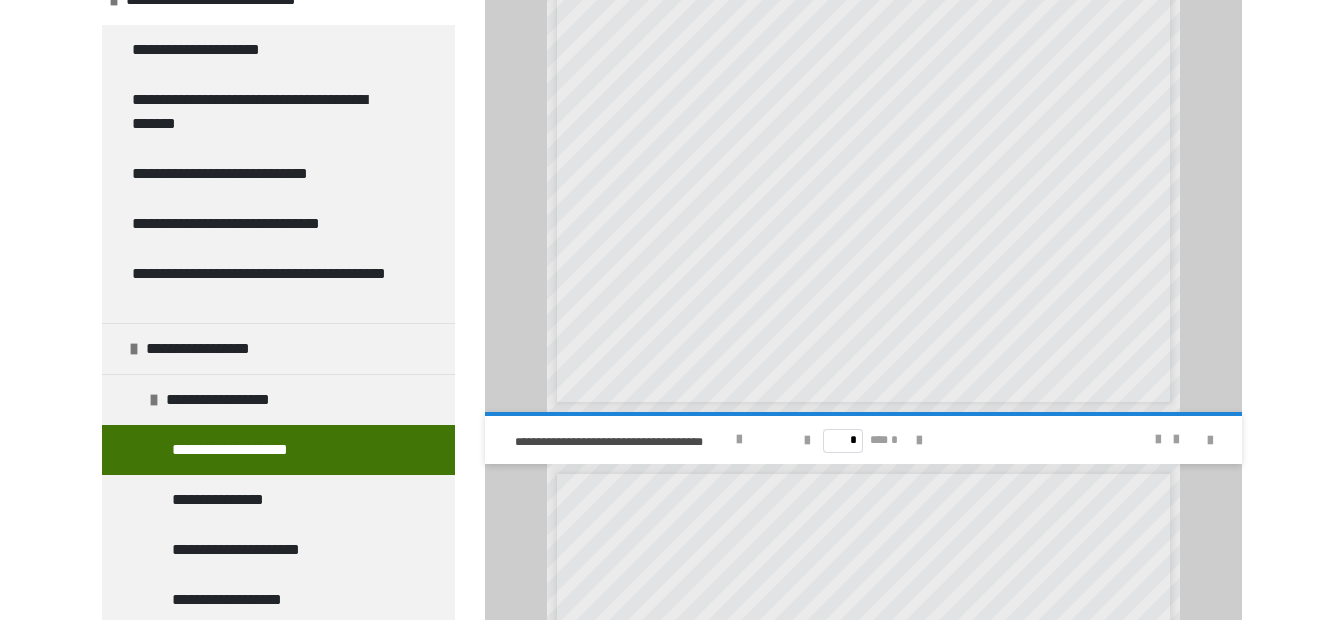 scroll, scrollTop: 3970, scrollLeft: 0, axis: vertical 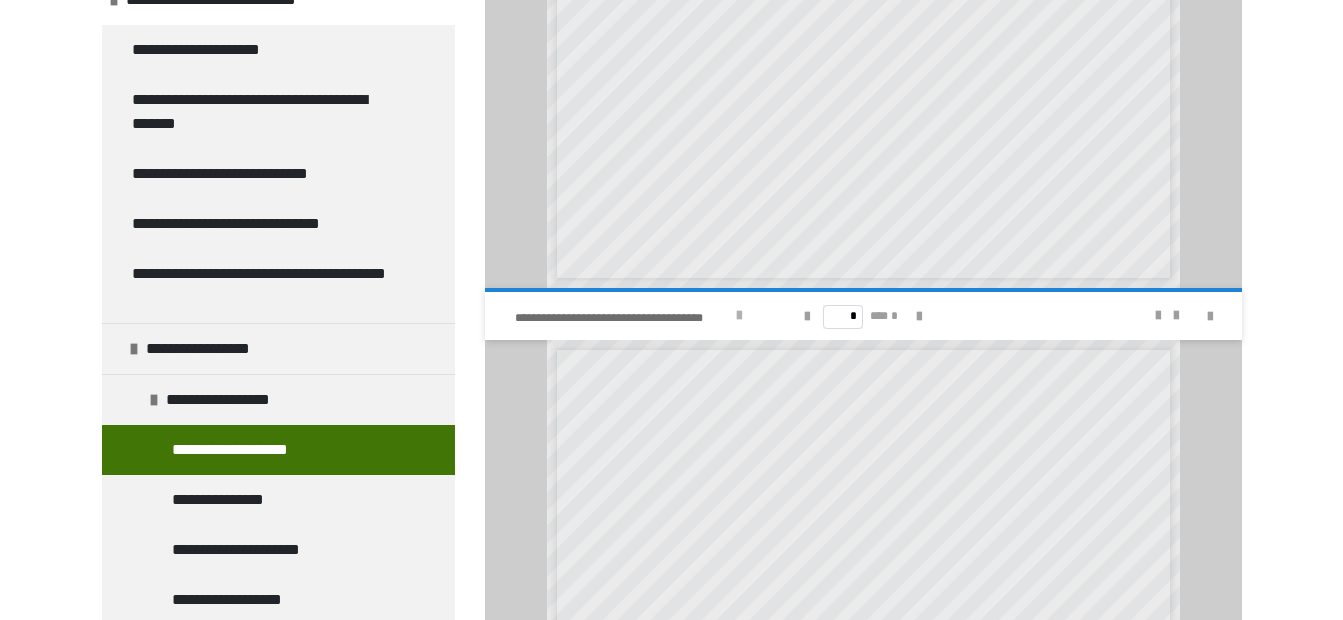 click at bounding box center [739, 316] 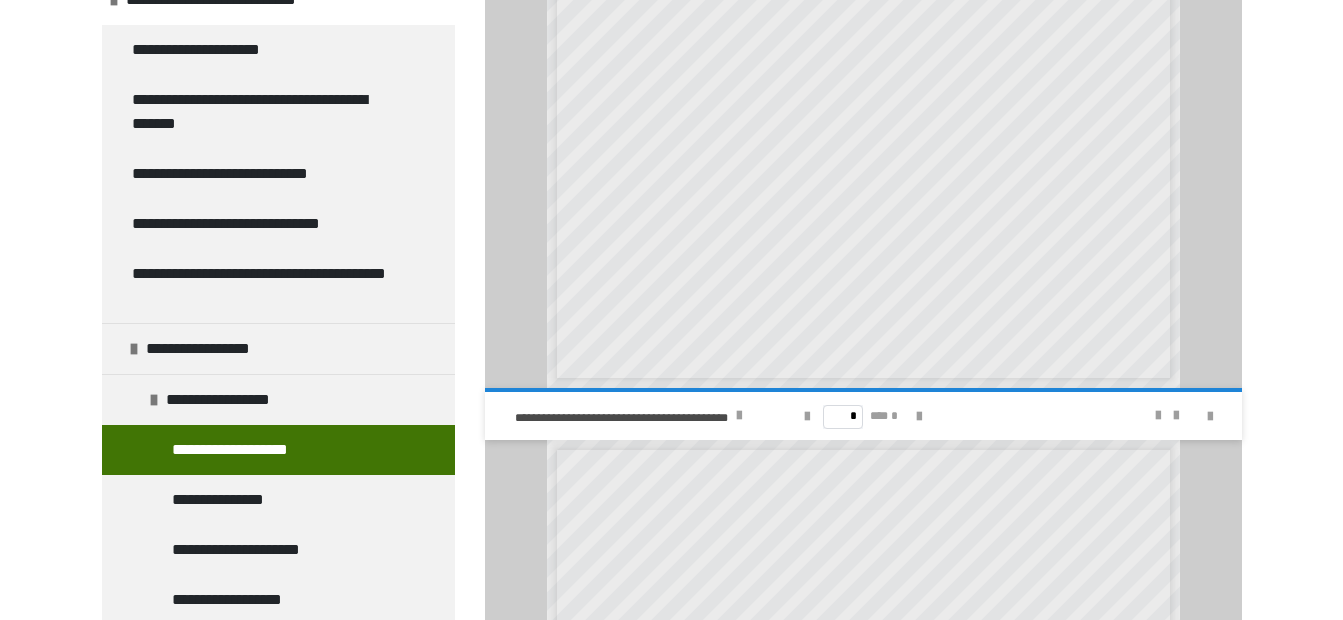 scroll, scrollTop: 4270, scrollLeft: 0, axis: vertical 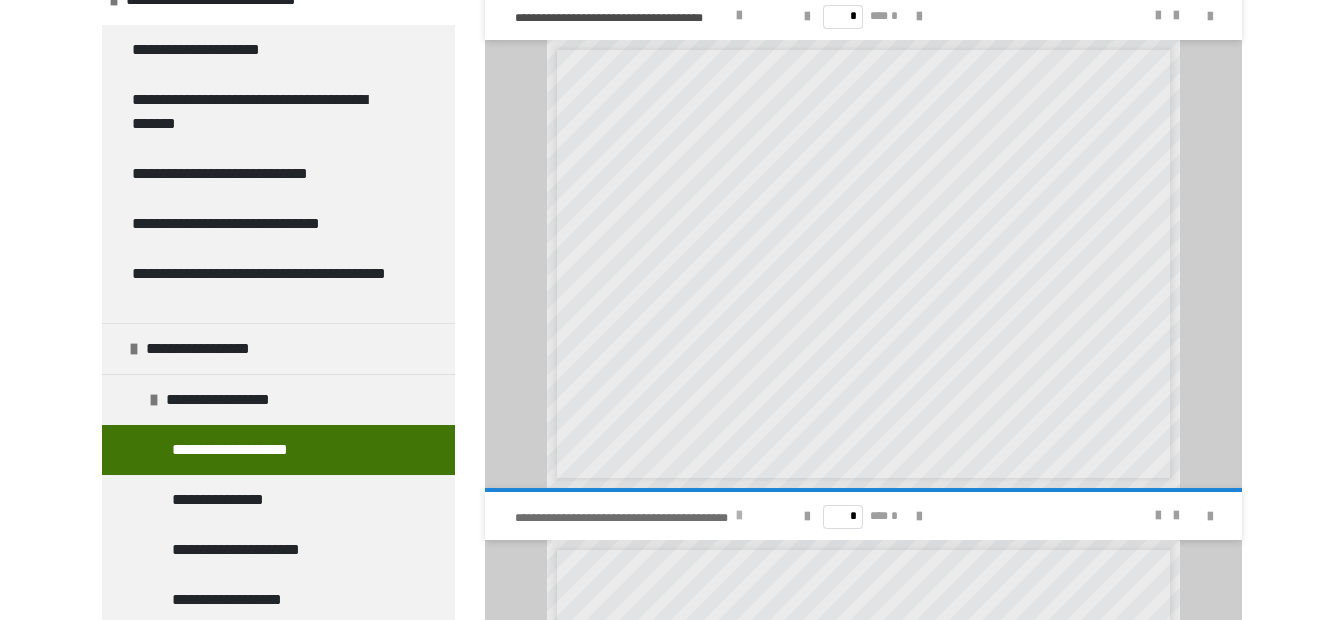 click at bounding box center (739, 516) 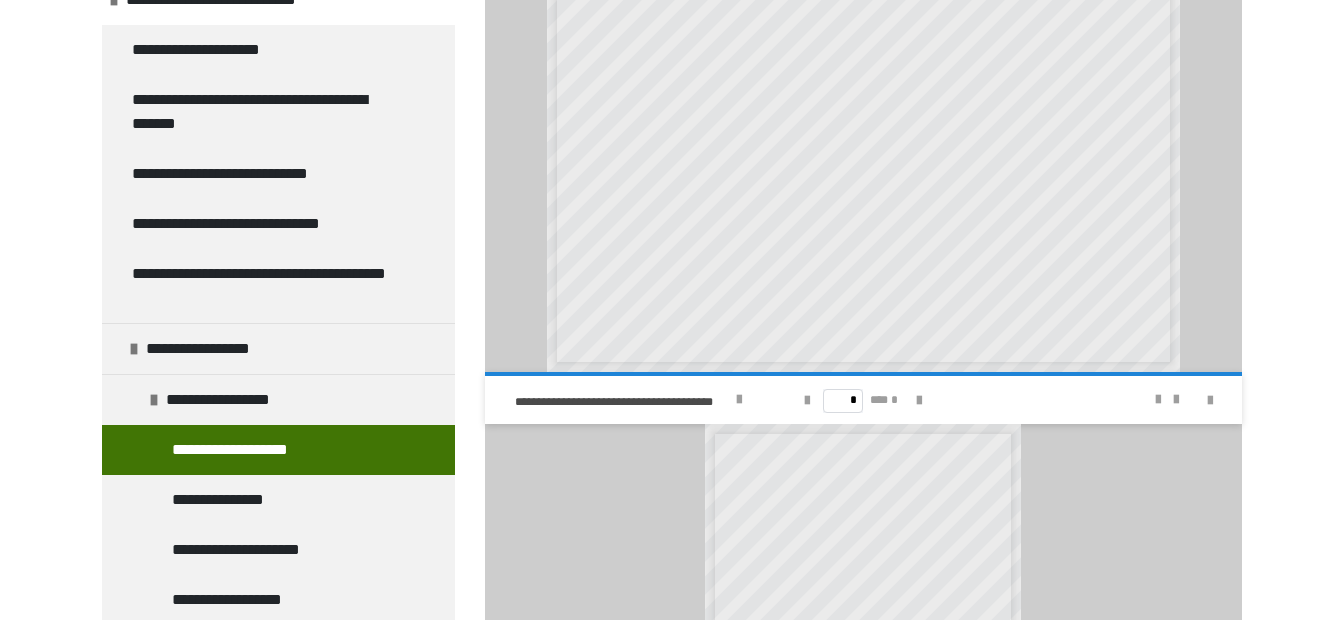 scroll, scrollTop: 4970, scrollLeft: 0, axis: vertical 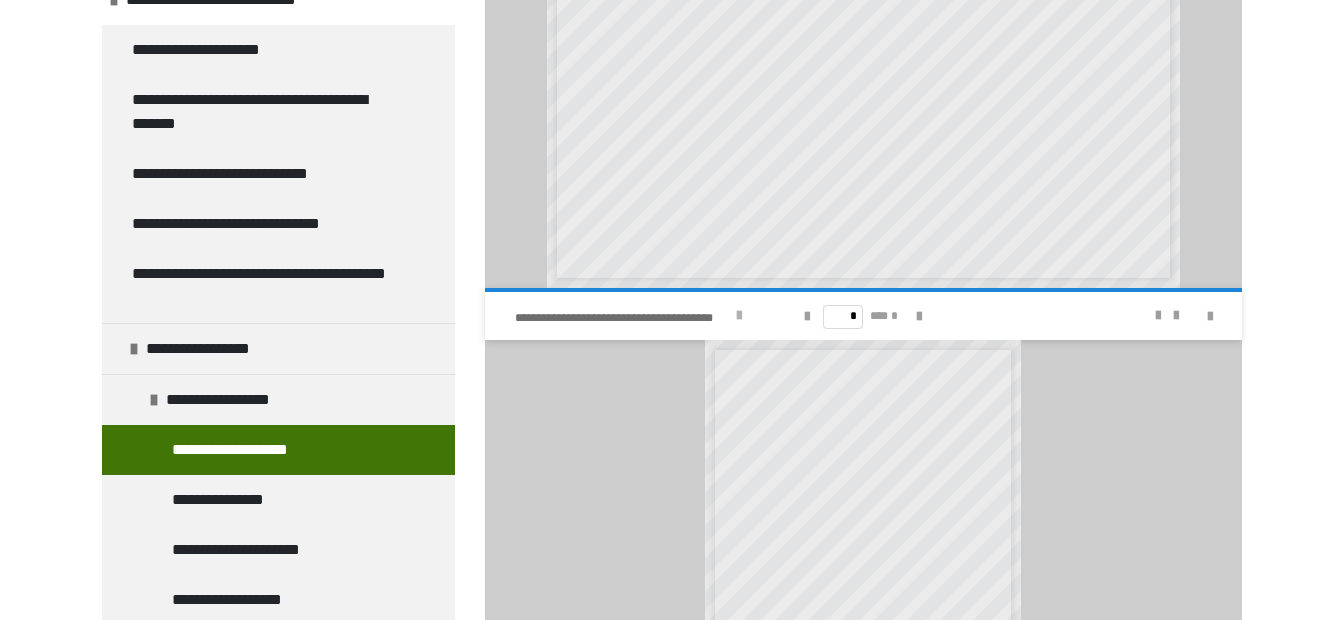 click at bounding box center (739, 316) 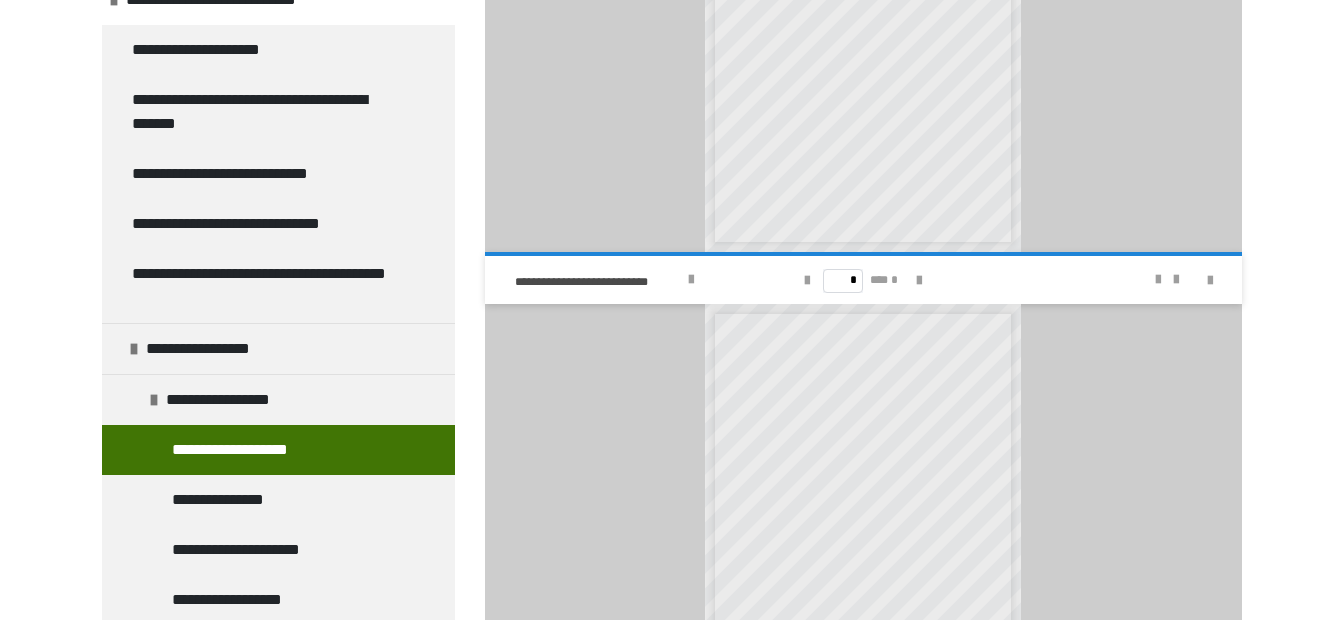 scroll, scrollTop: 5570, scrollLeft: 0, axis: vertical 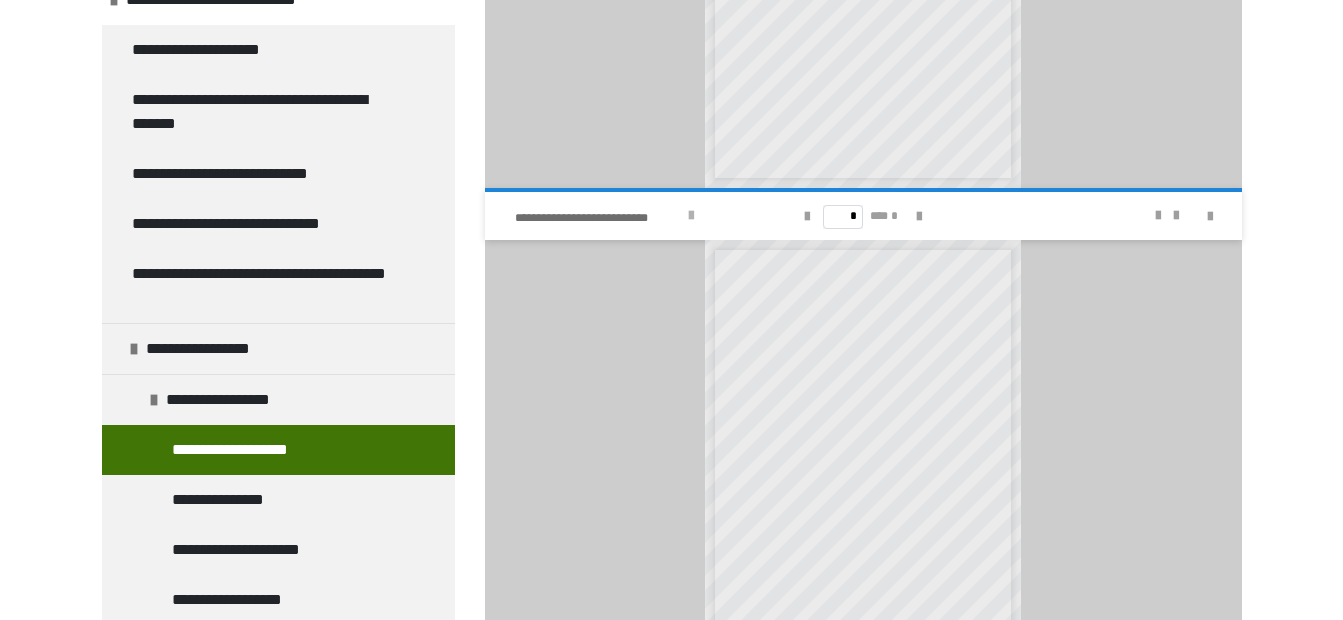 click at bounding box center (691, 216) 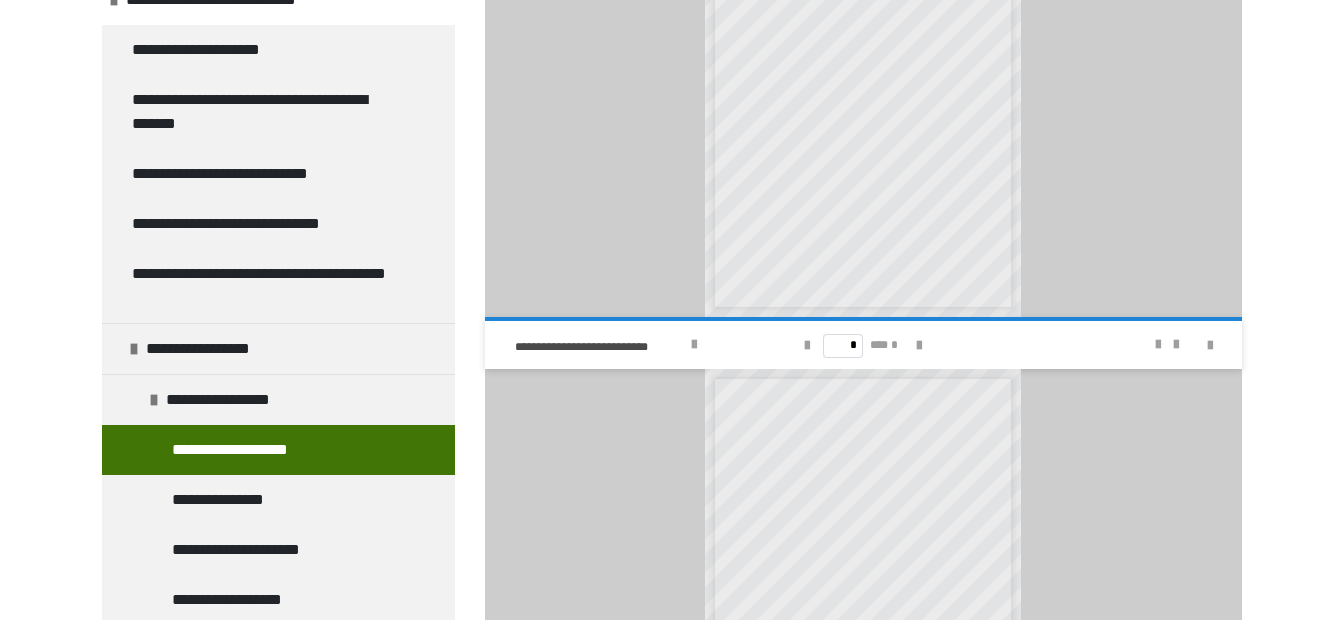 scroll, scrollTop: 5970, scrollLeft: 0, axis: vertical 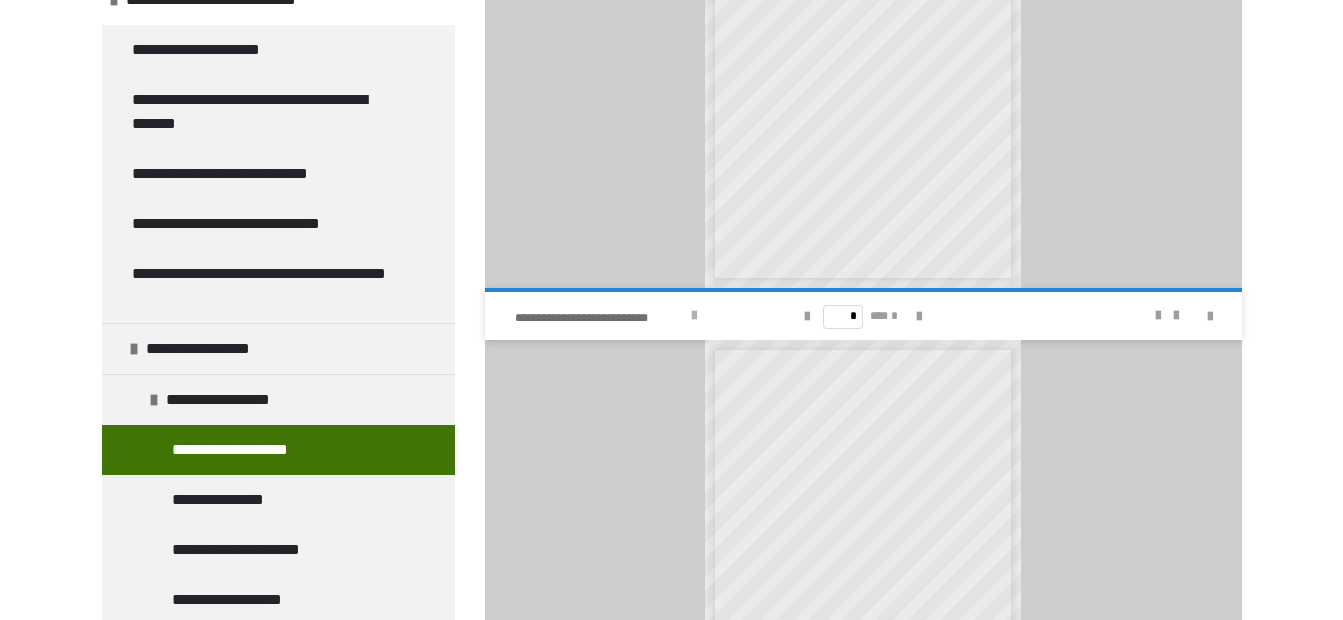 click at bounding box center (694, 316) 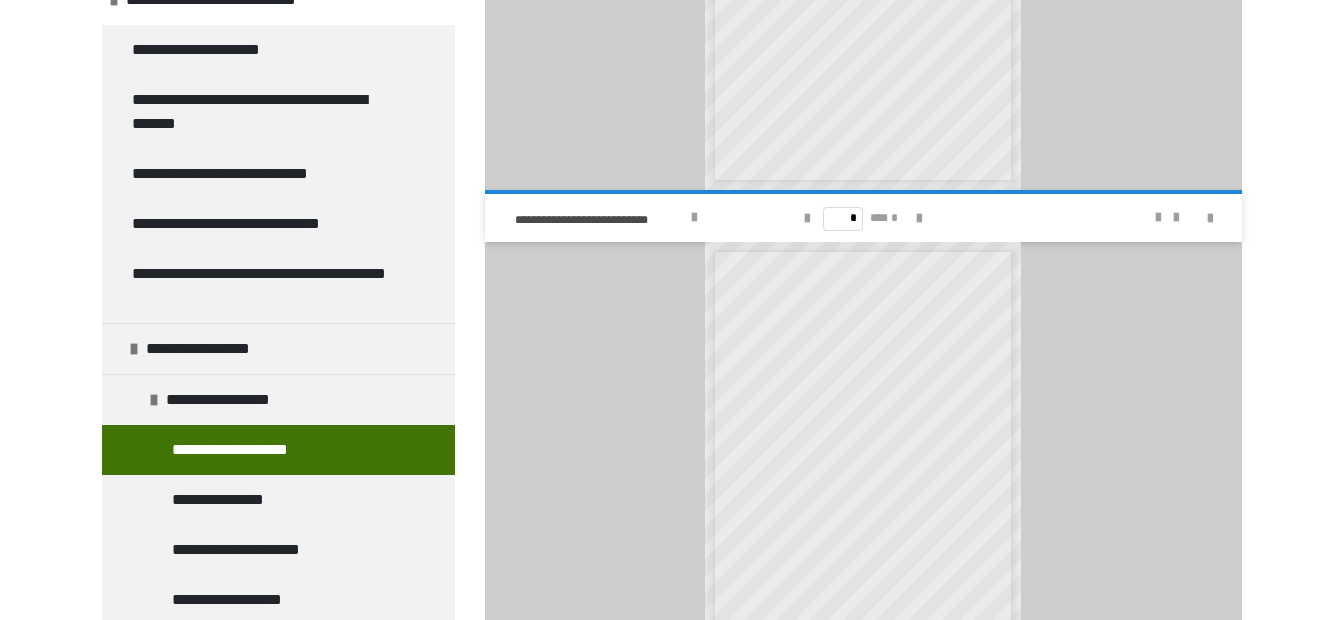 scroll, scrollTop: 6570, scrollLeft: 0, axis: vertical 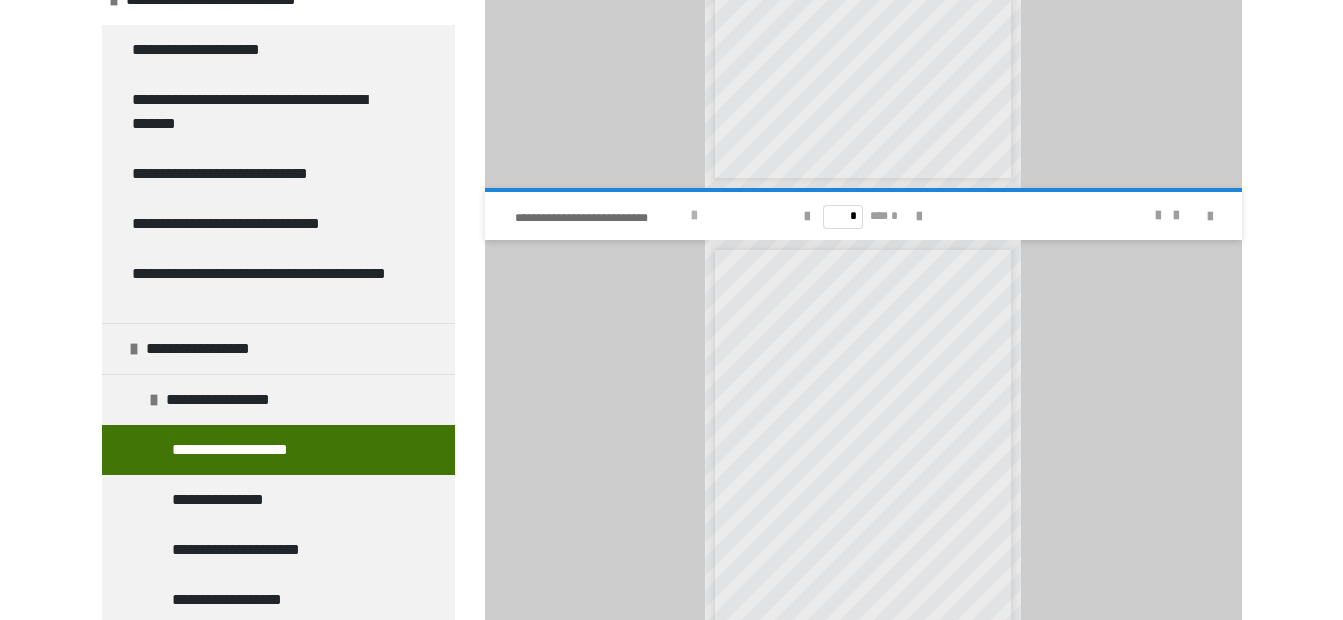 click at bounding box center [694, 216] 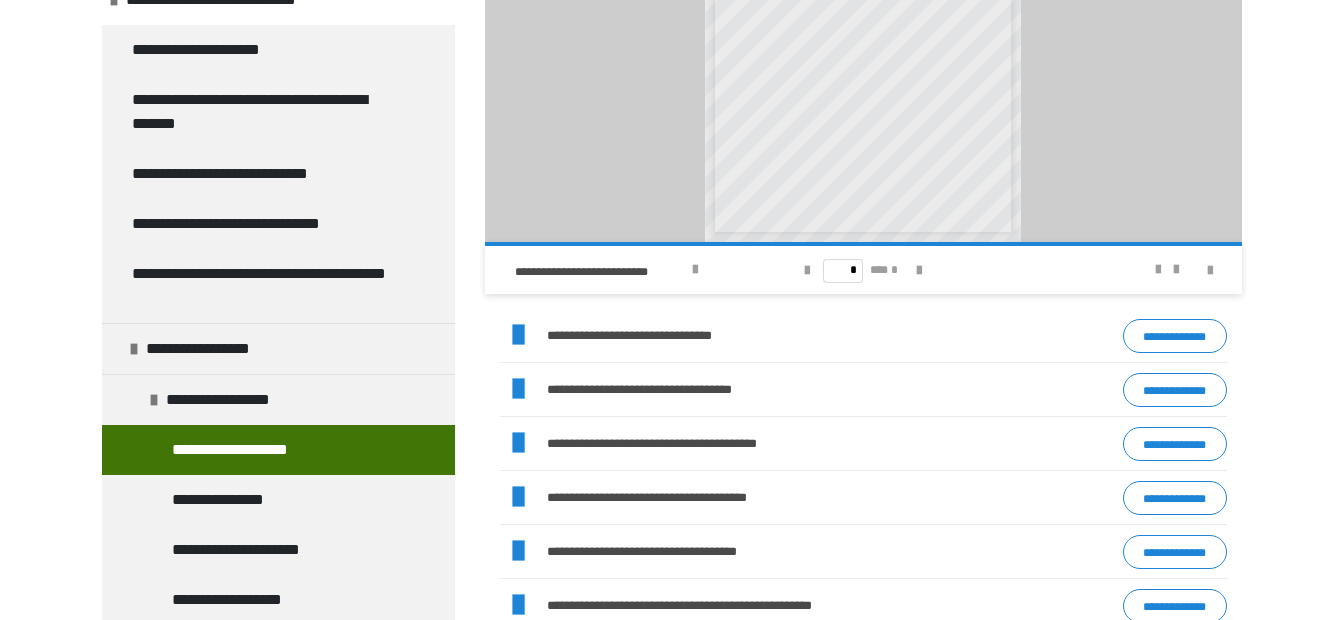 scroll, scrollTop: 7070, scrollLeft: 0, axis: vertical 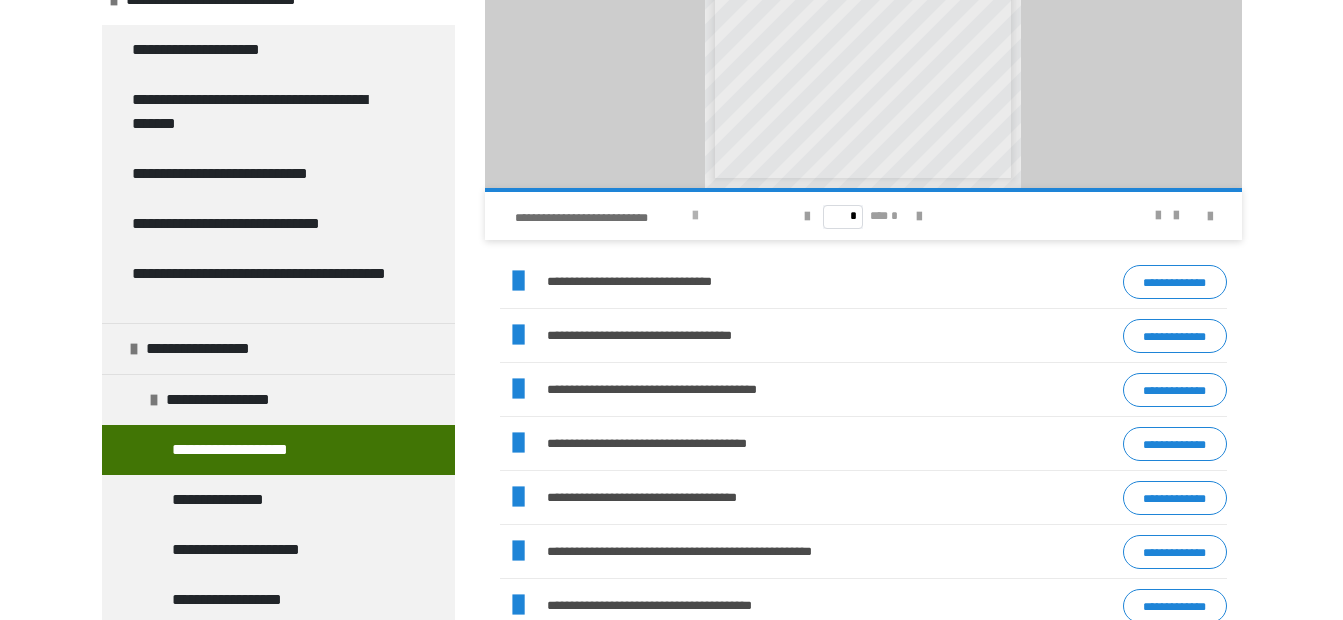 click at bounding box center [695, 216] 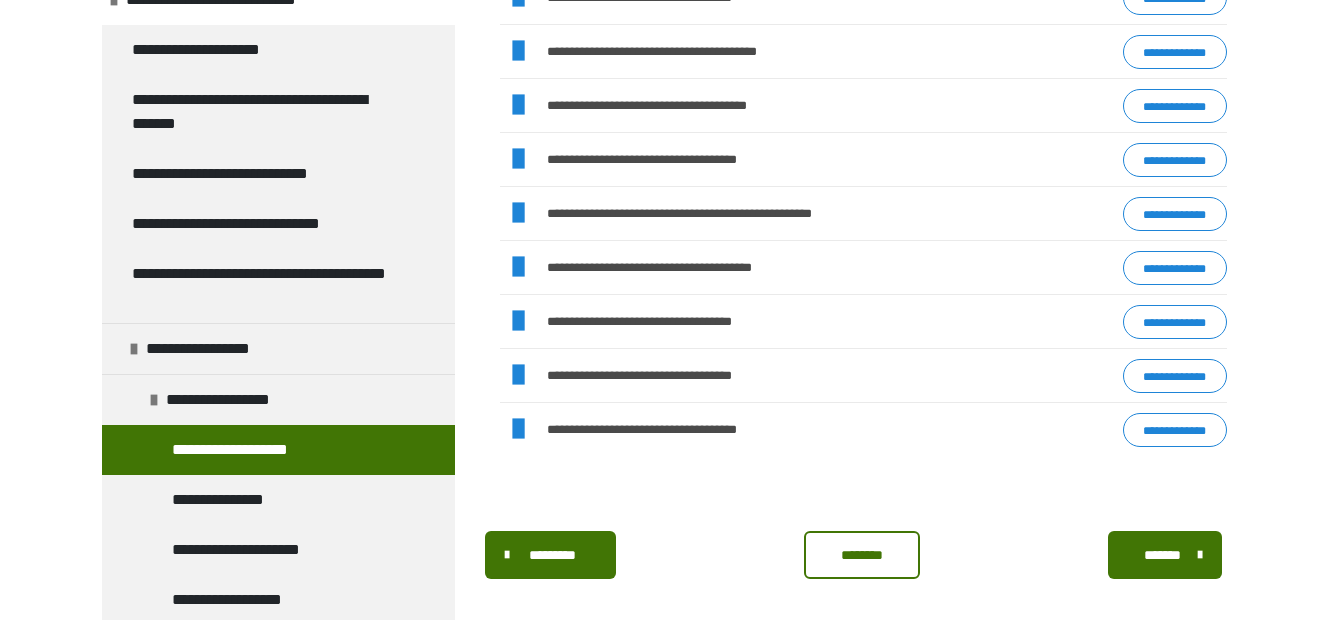 scroll, scrollTop: 7427, scrollLeft: 0, axis: vertical 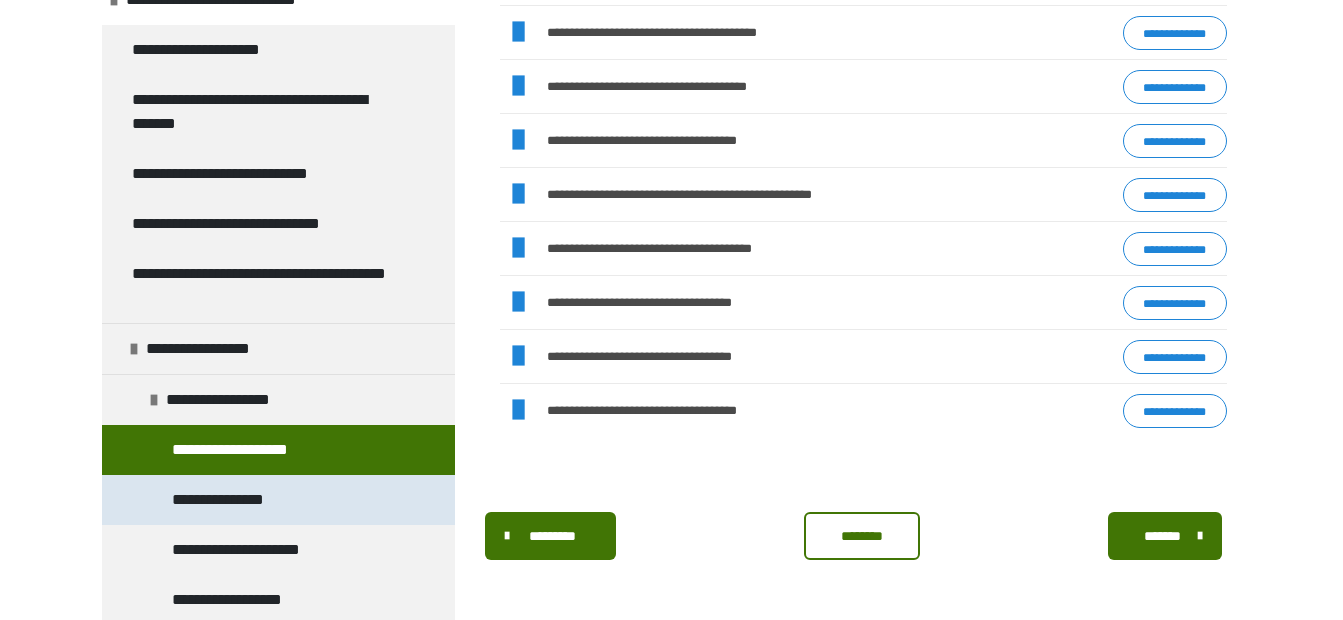 click on "**********" at bounding box center (237, 500) 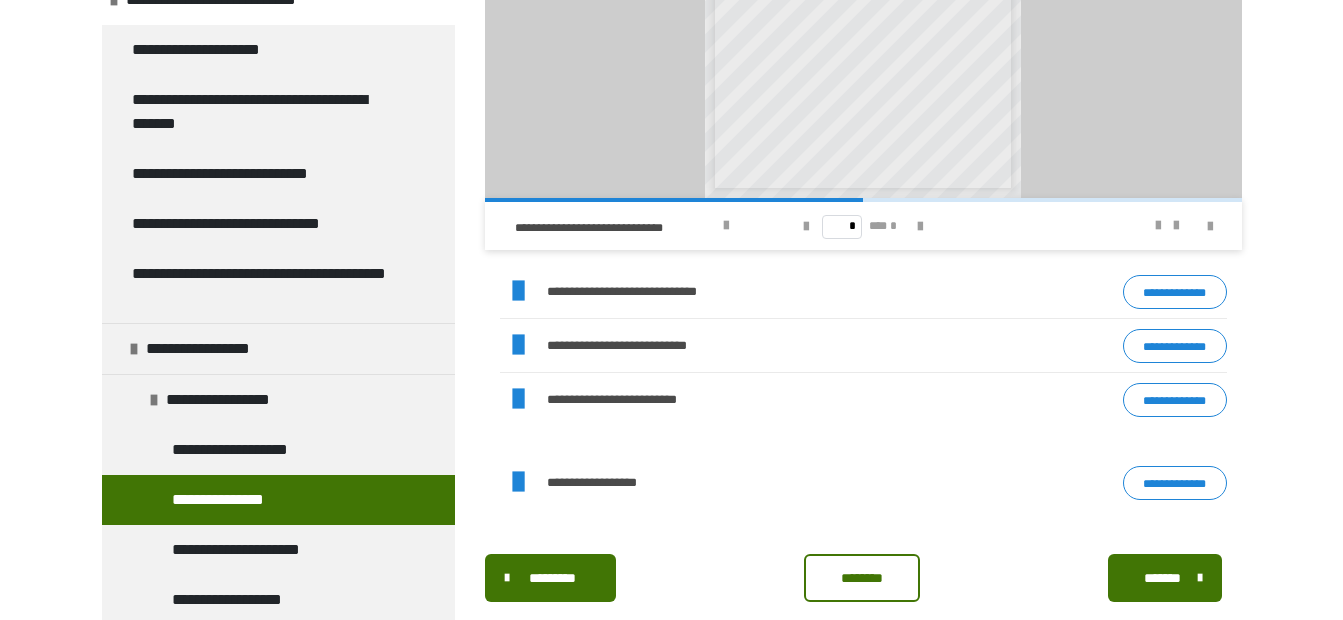 scroll, scrollTop: 2102, scrollLeft: 0, axis: vertical 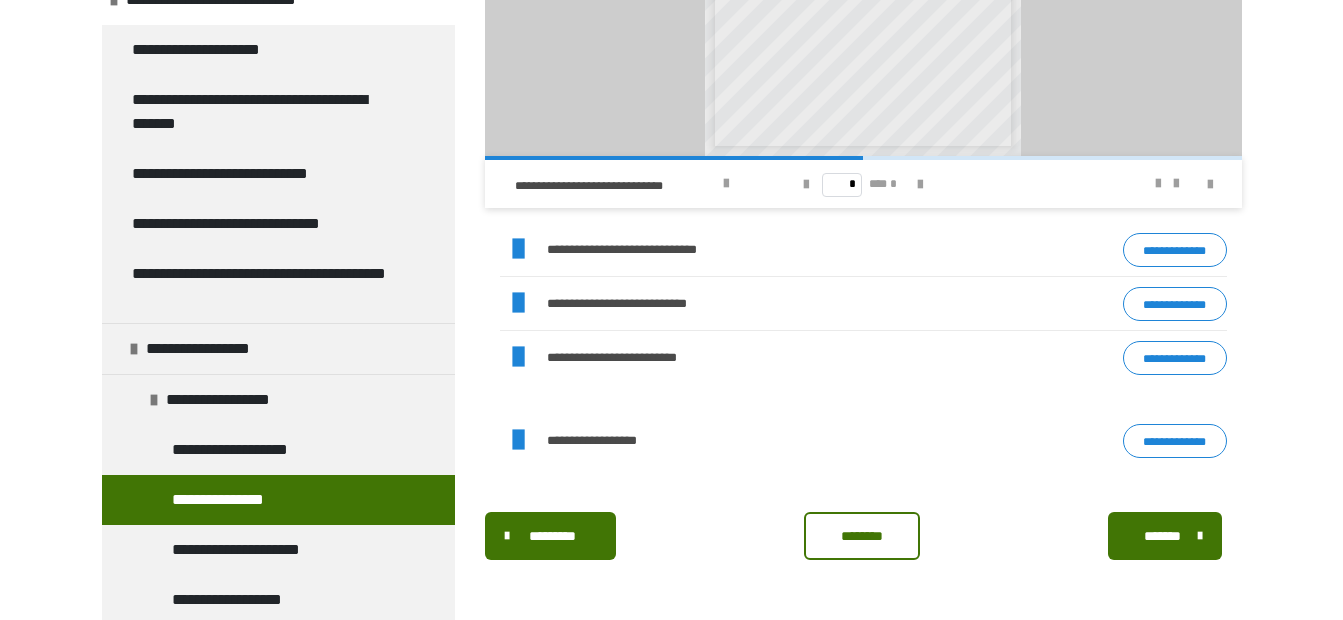 click on "**********" at bounding box center [1175, 250] 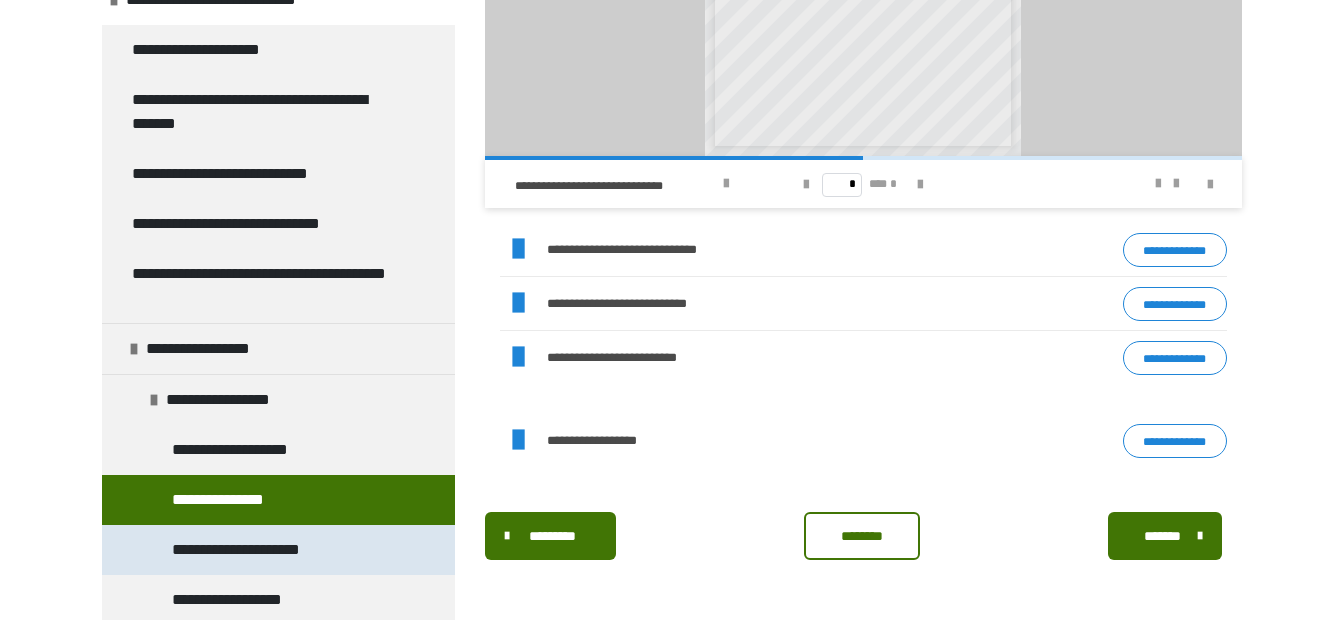click on "**********" at bounding box center (265, 550) 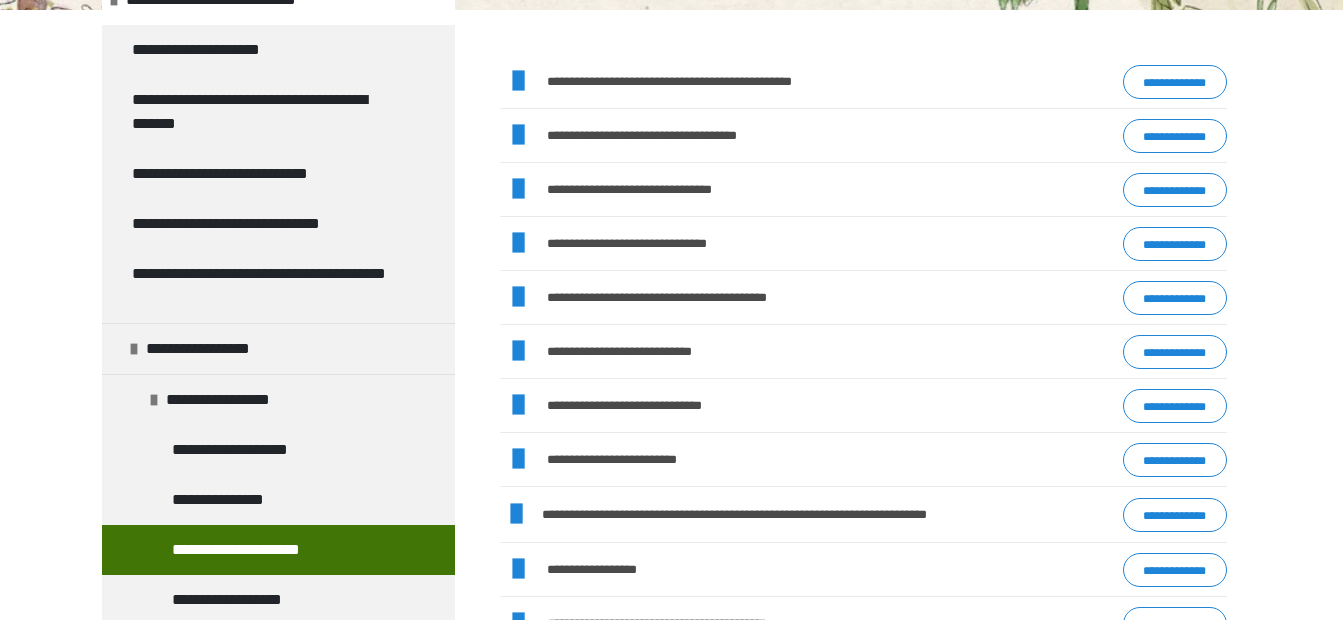 click on "**********" at bounding box center [1175, 82] 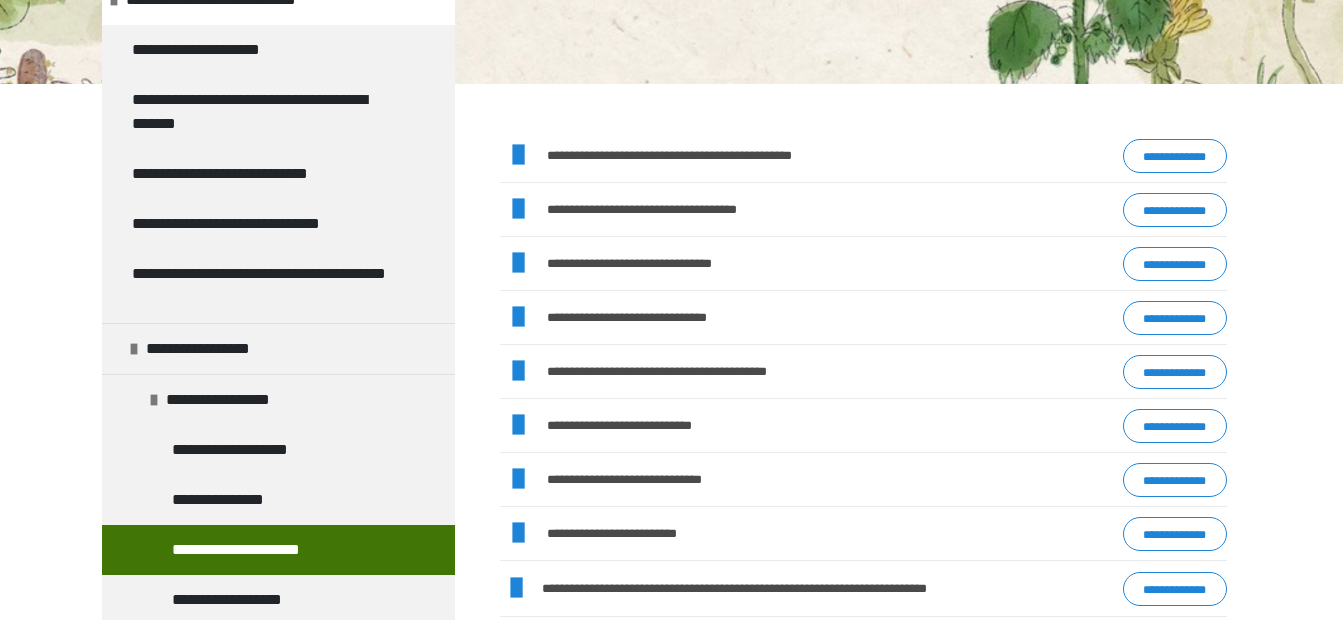 scroll, scrollTop: 0, scrollLeft: 0, axis: both 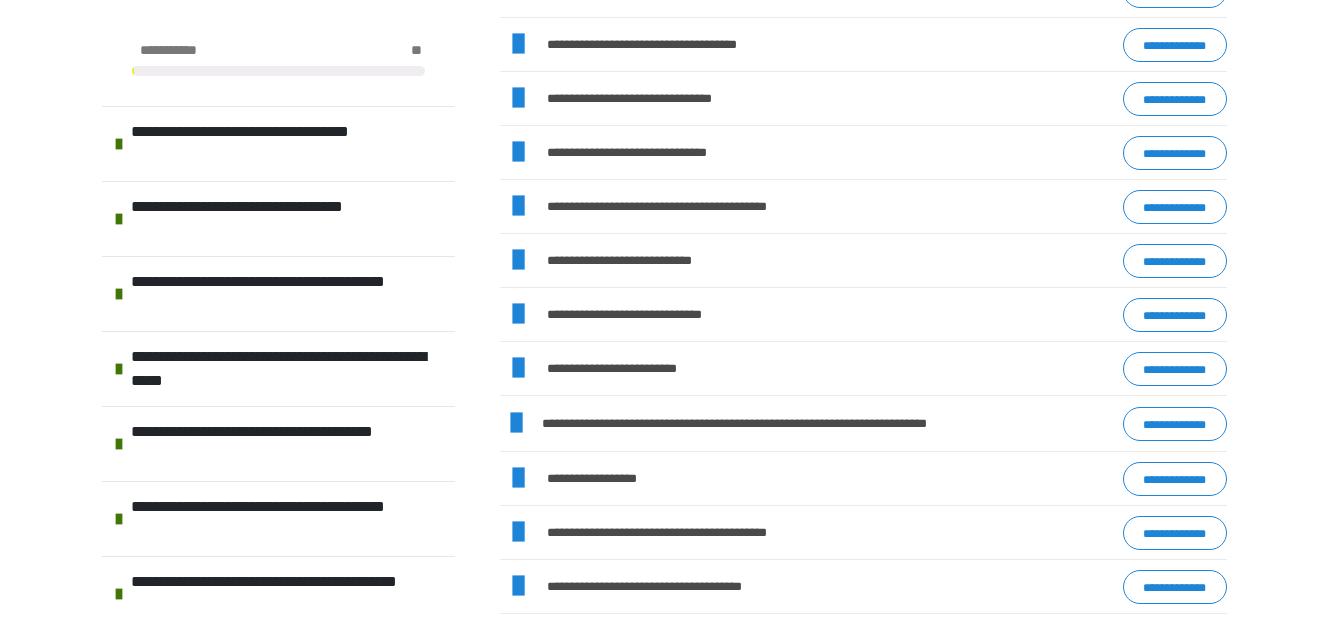click on "**********" at bounding box center [1175, 207] 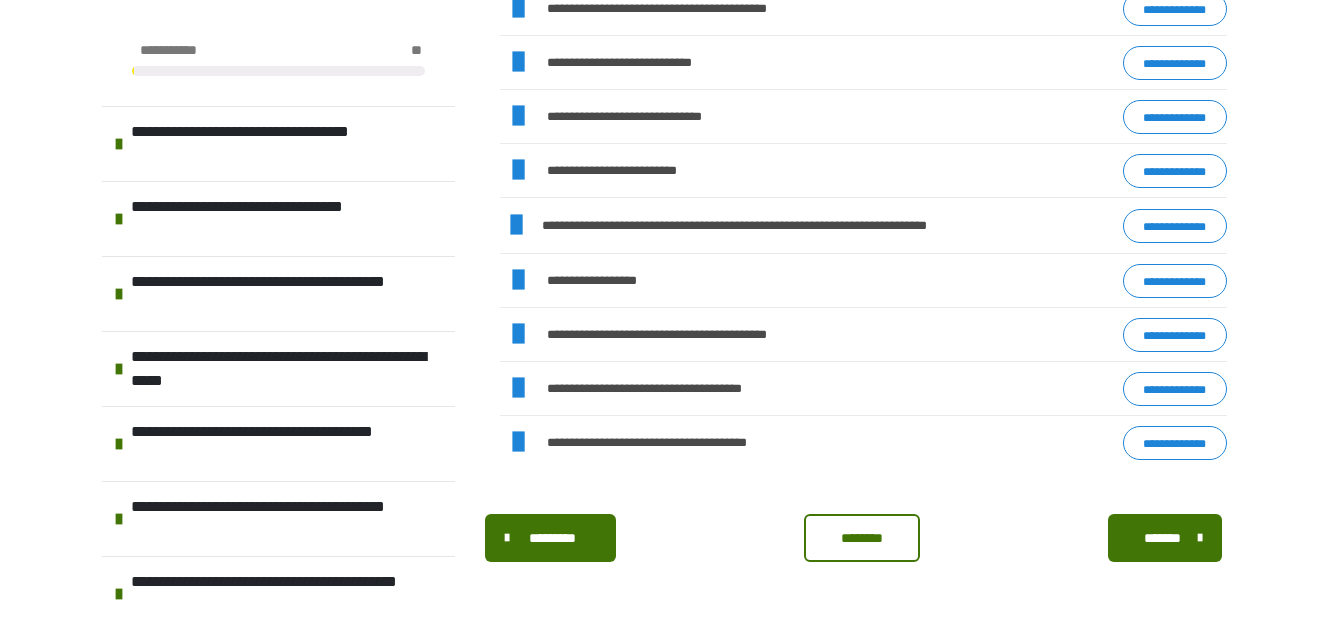 scroll, scrollTop: 561, scrollLeft: 0, axis: vertical 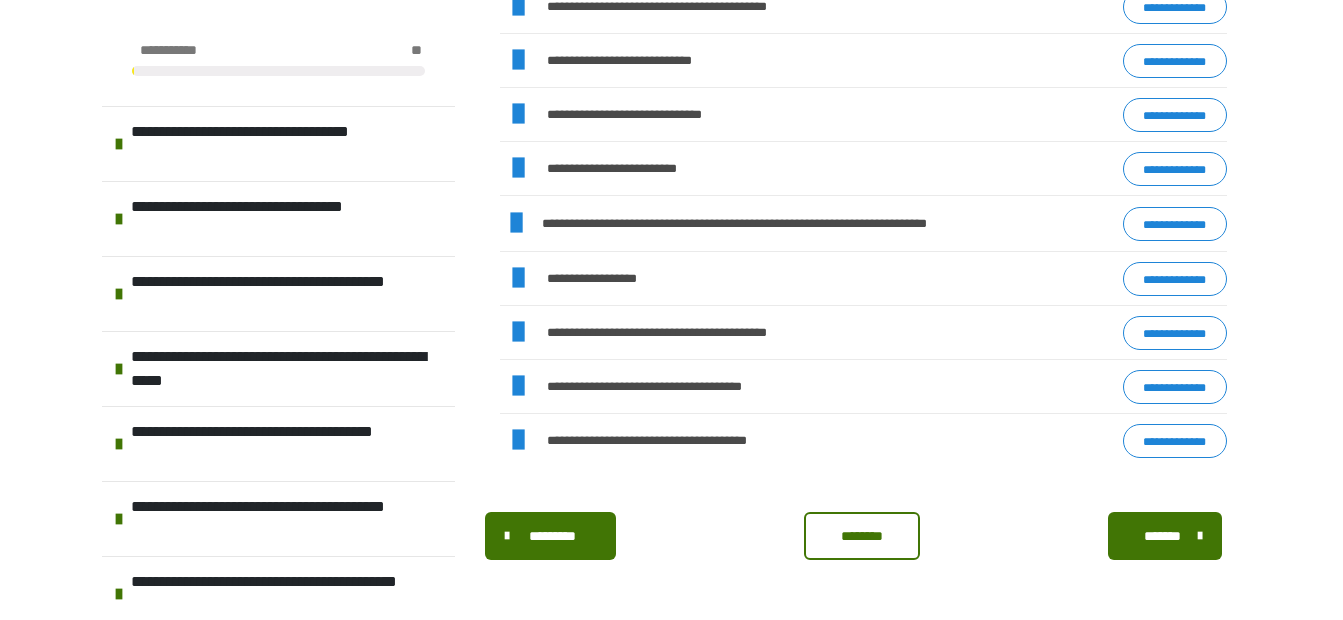 click on "**********" at bounding box center (1175, 279) 